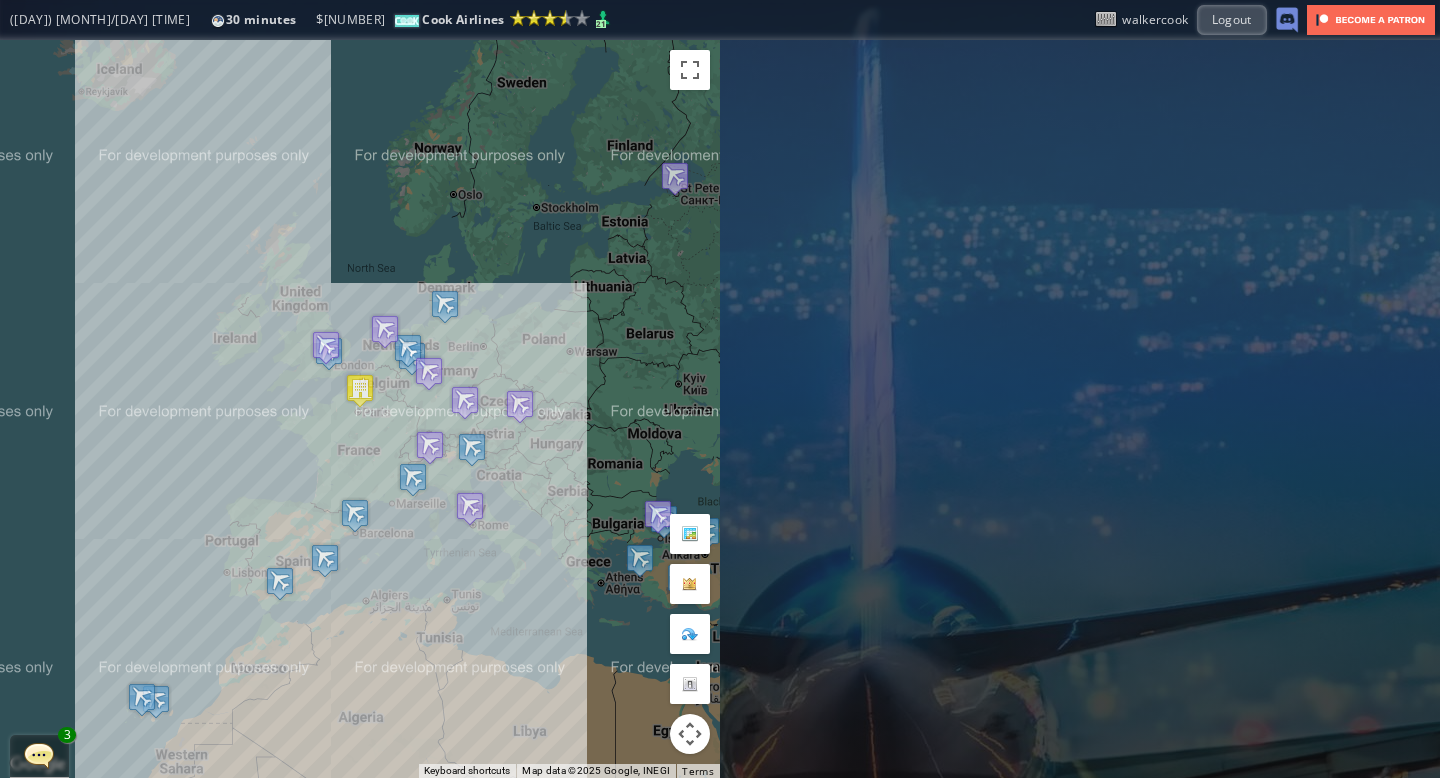 scroll, scrollTop: 0, scrollLeft: 0, axis: both 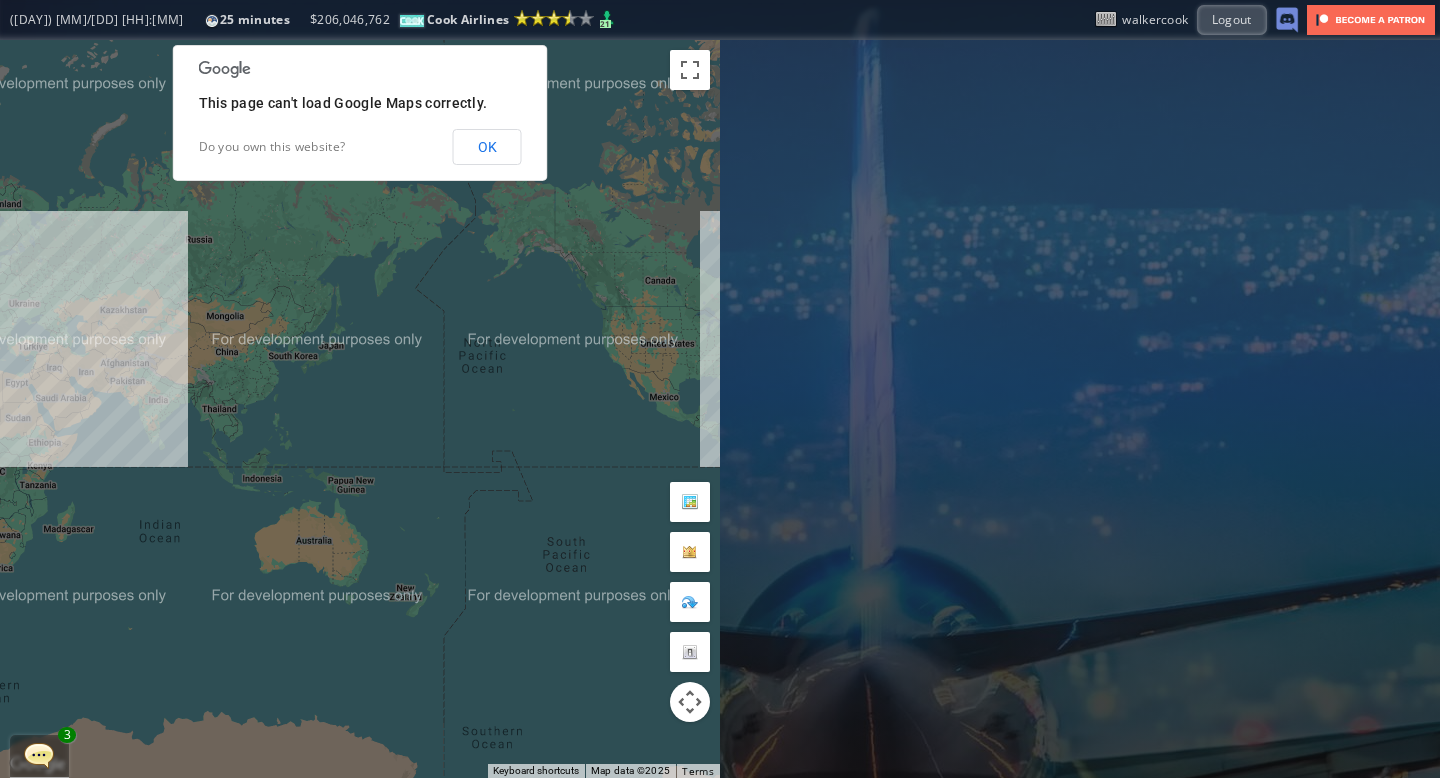 click on "OK" at bounding box center (487, 147) 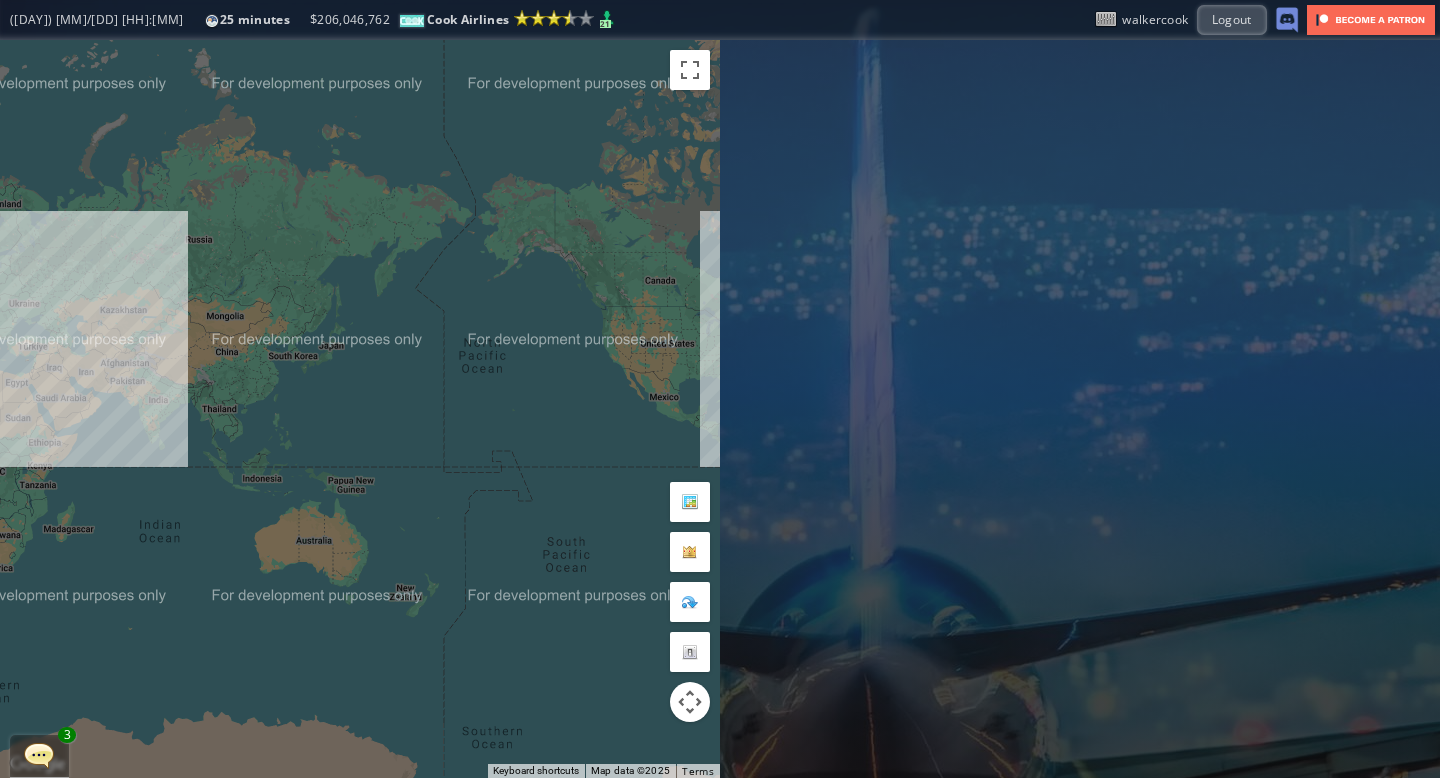 click at bounding box center [39, 755] 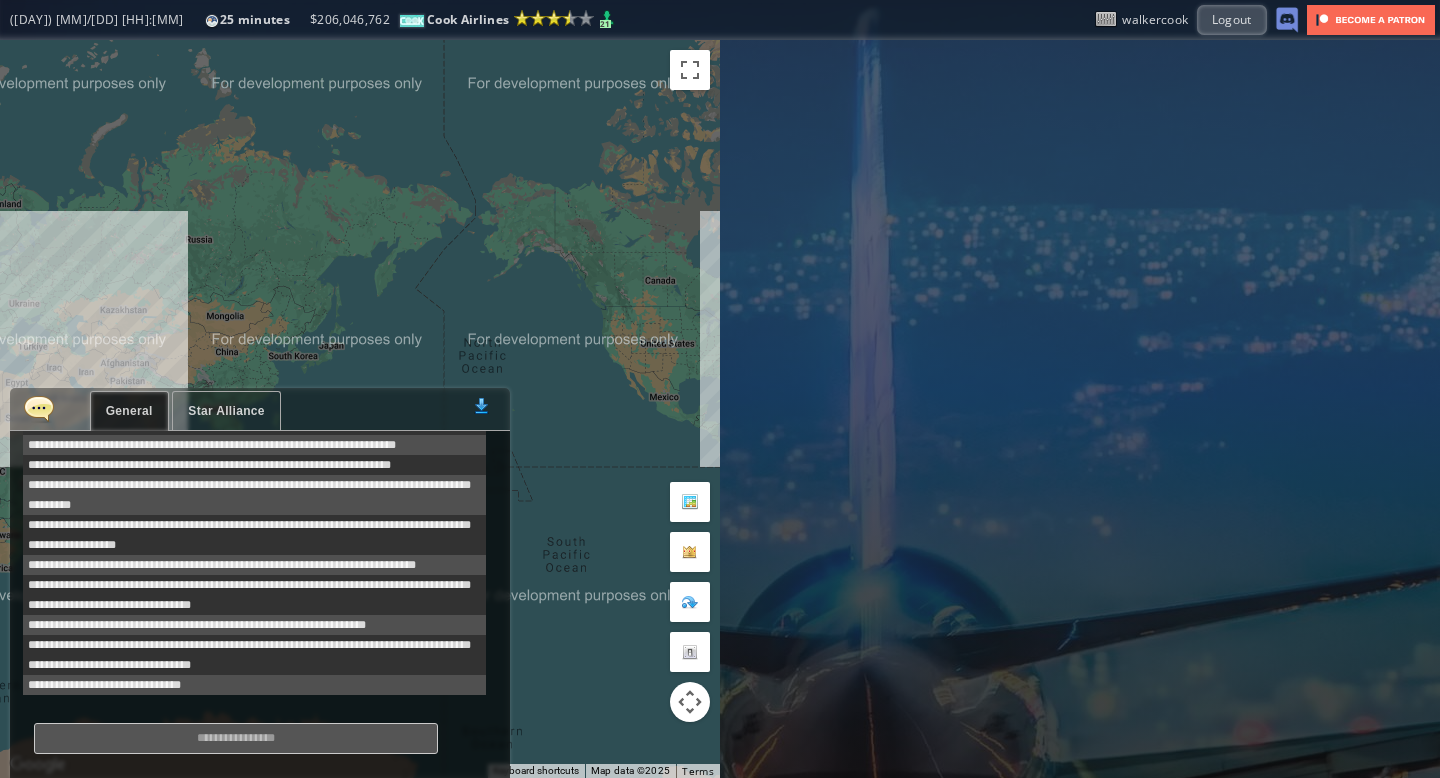 scroll, scrollTop: 518, scrollLeft: 0, axis: vertical 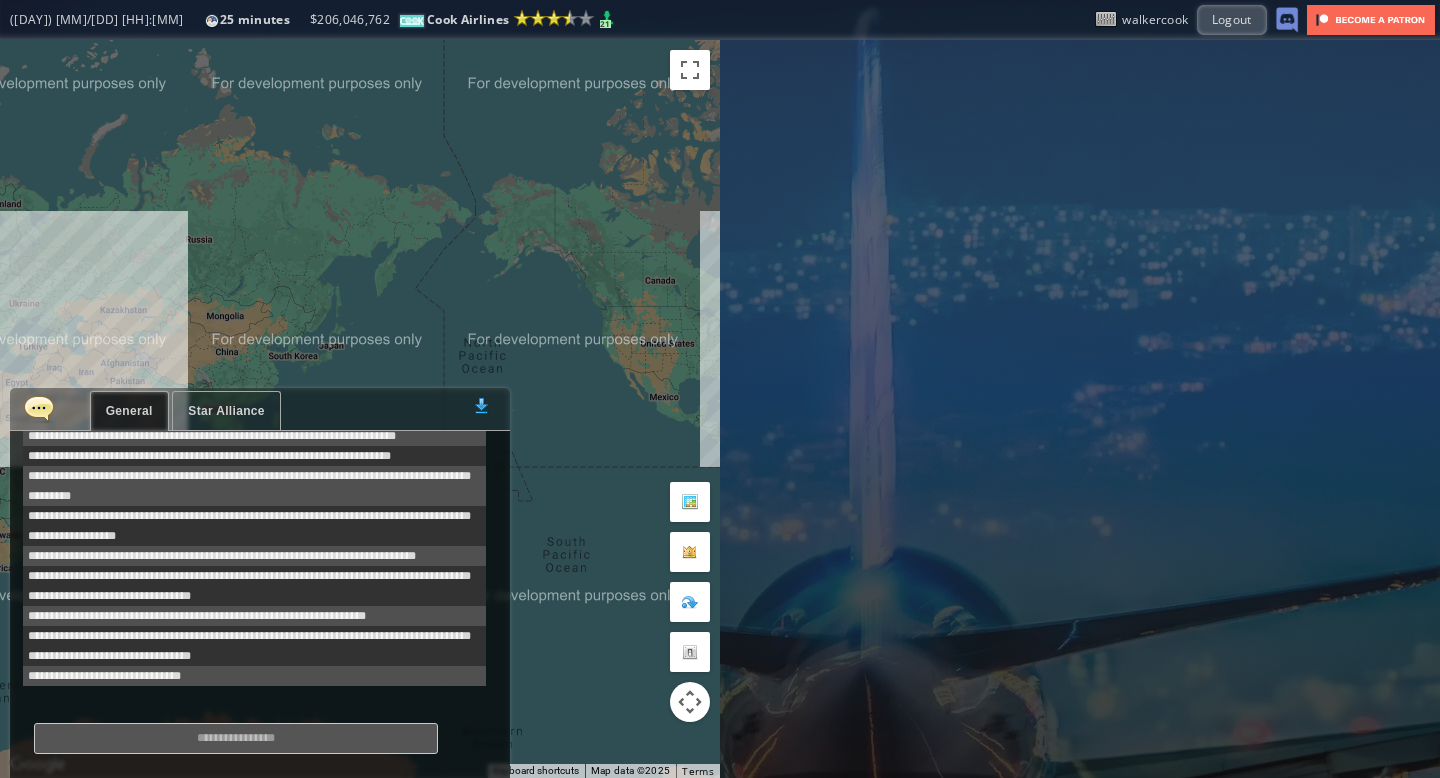 click on "Star Alliance" at bounding box center (226, 411) 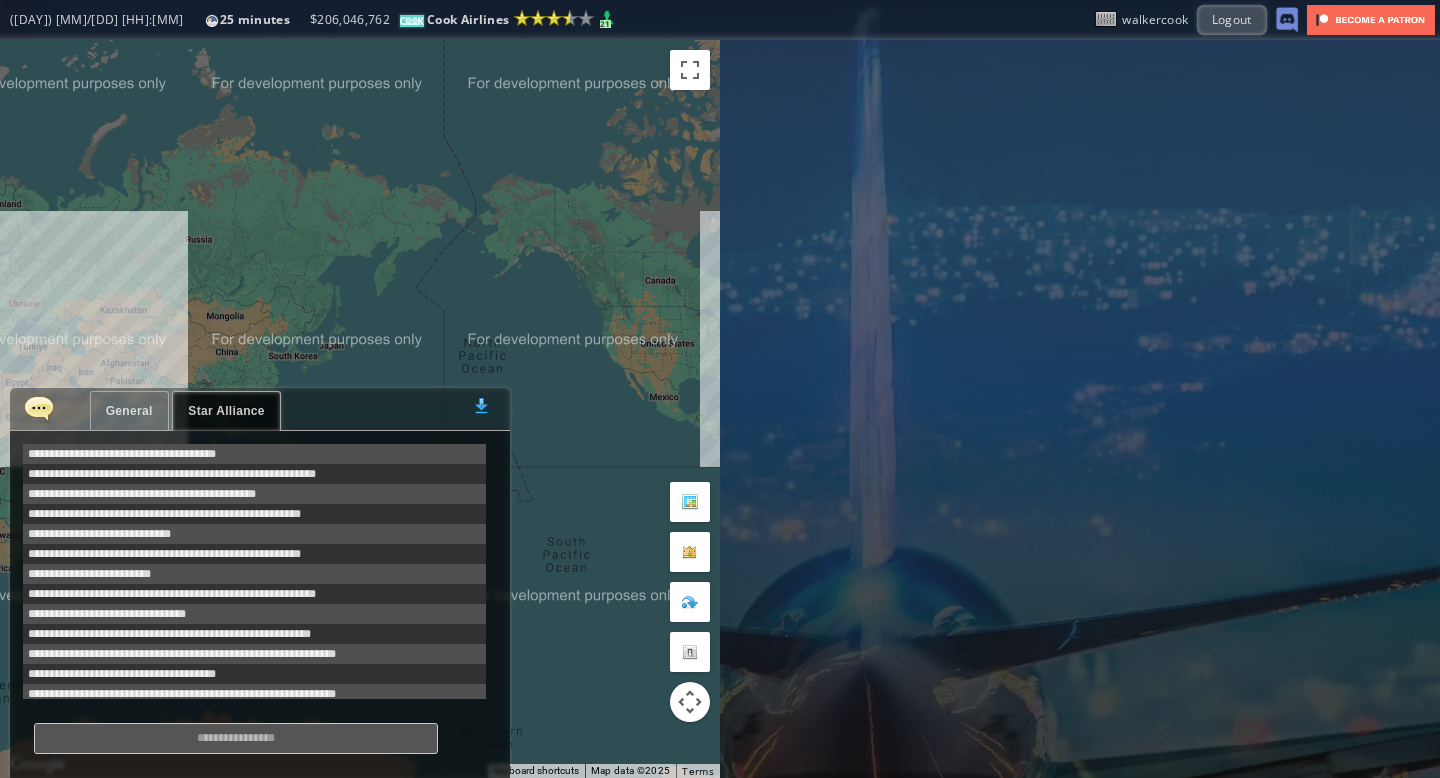 scroll, scrollTop: 201, scrollLeft: 0, axis: vertical 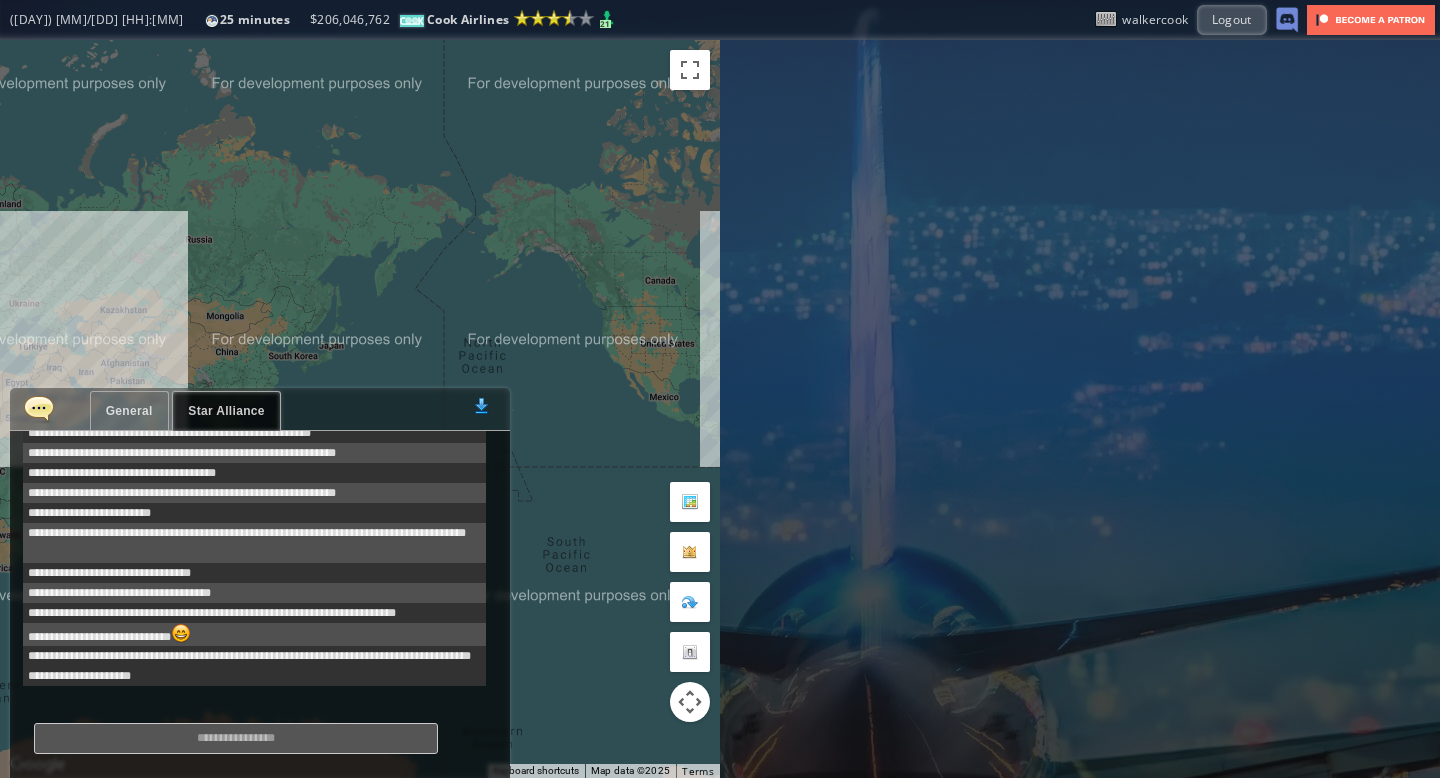 click on "General" at bounding box center [129, 411] 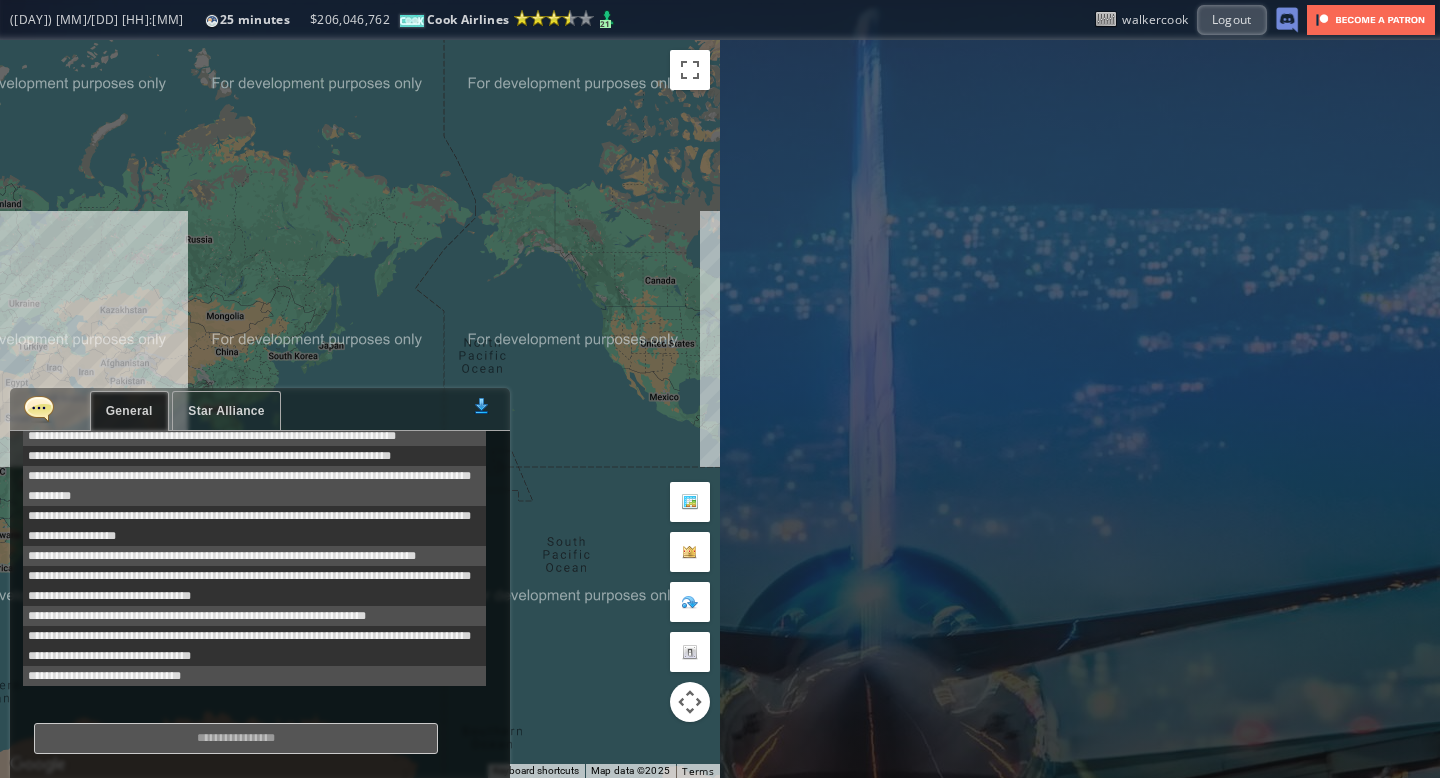 click at bounding box center [39, 408] 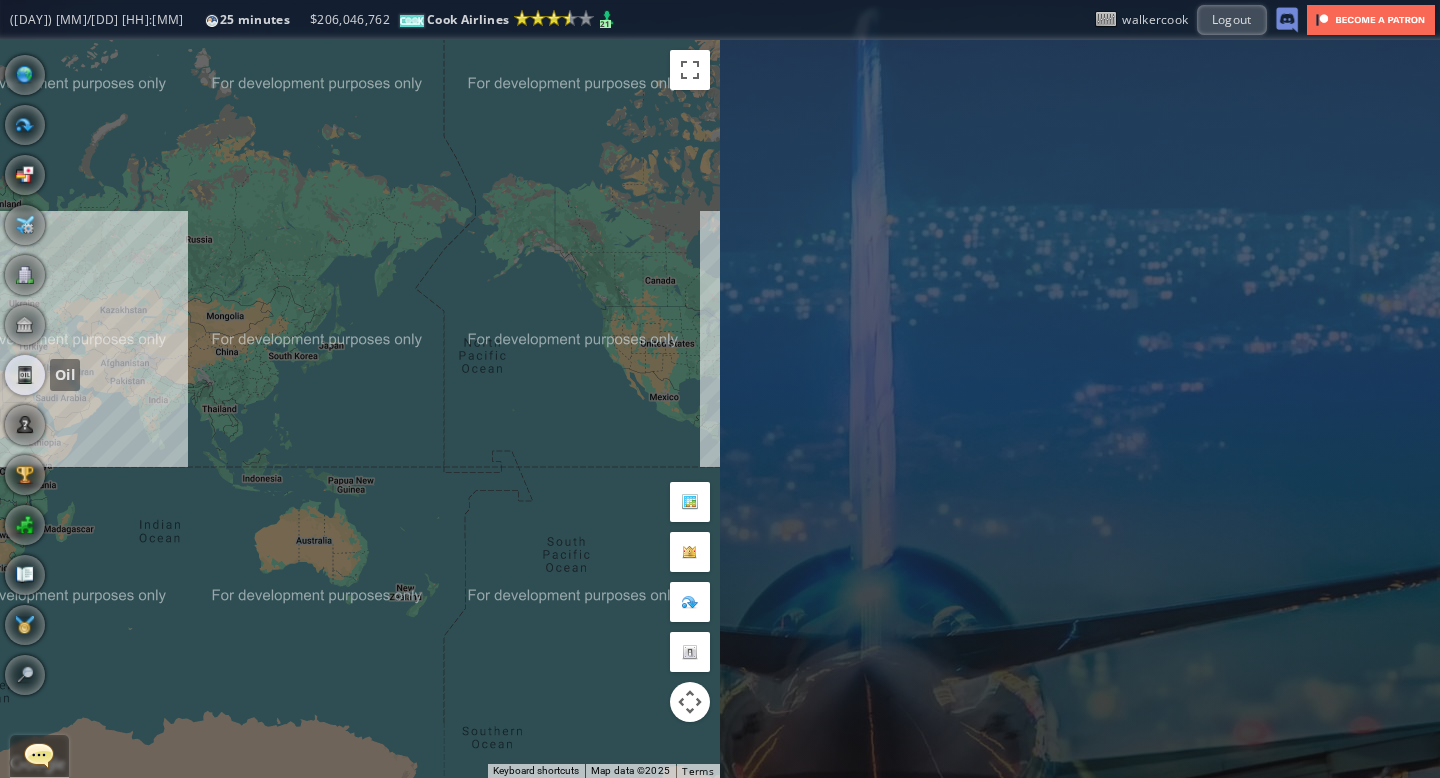 click at bounding box center [25, 375] 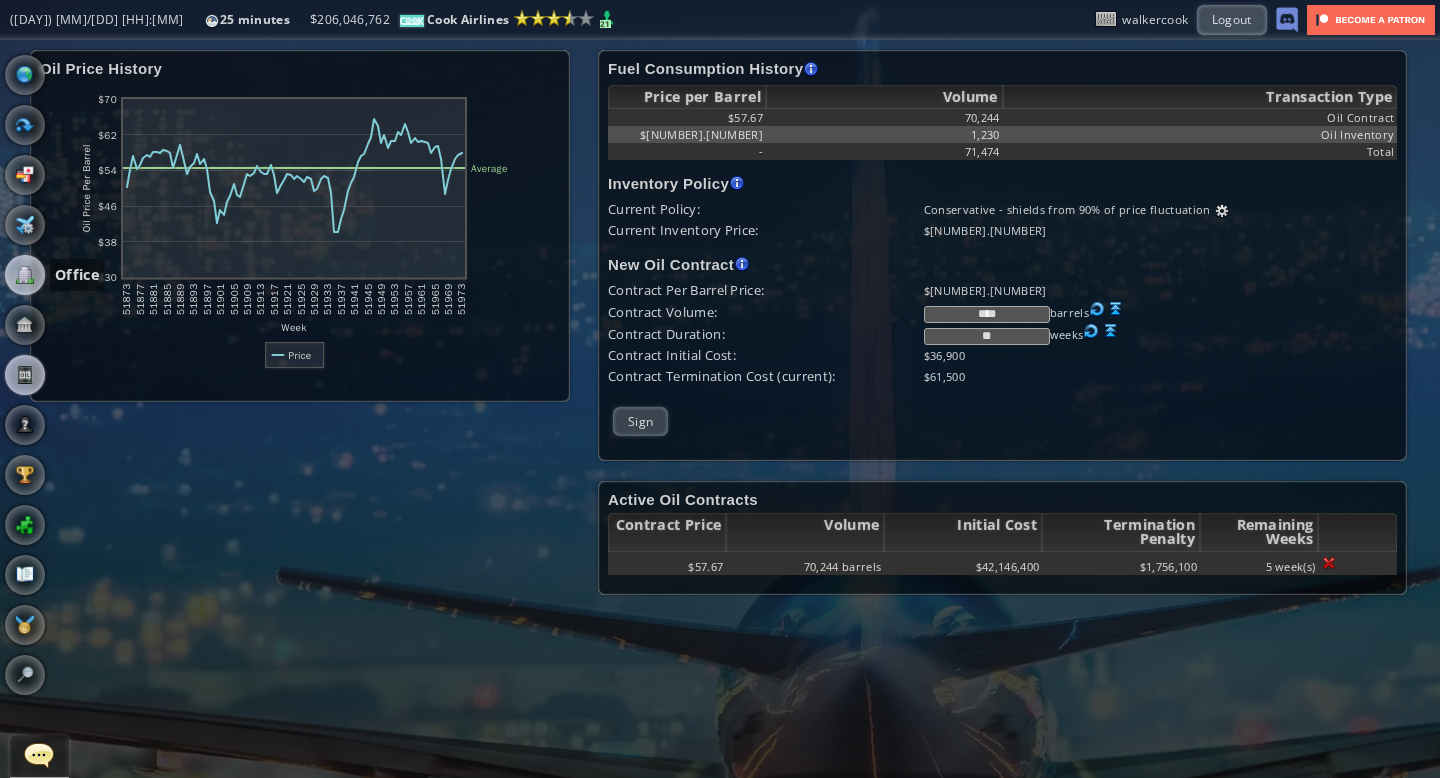 click at bounding box center [25, 275] 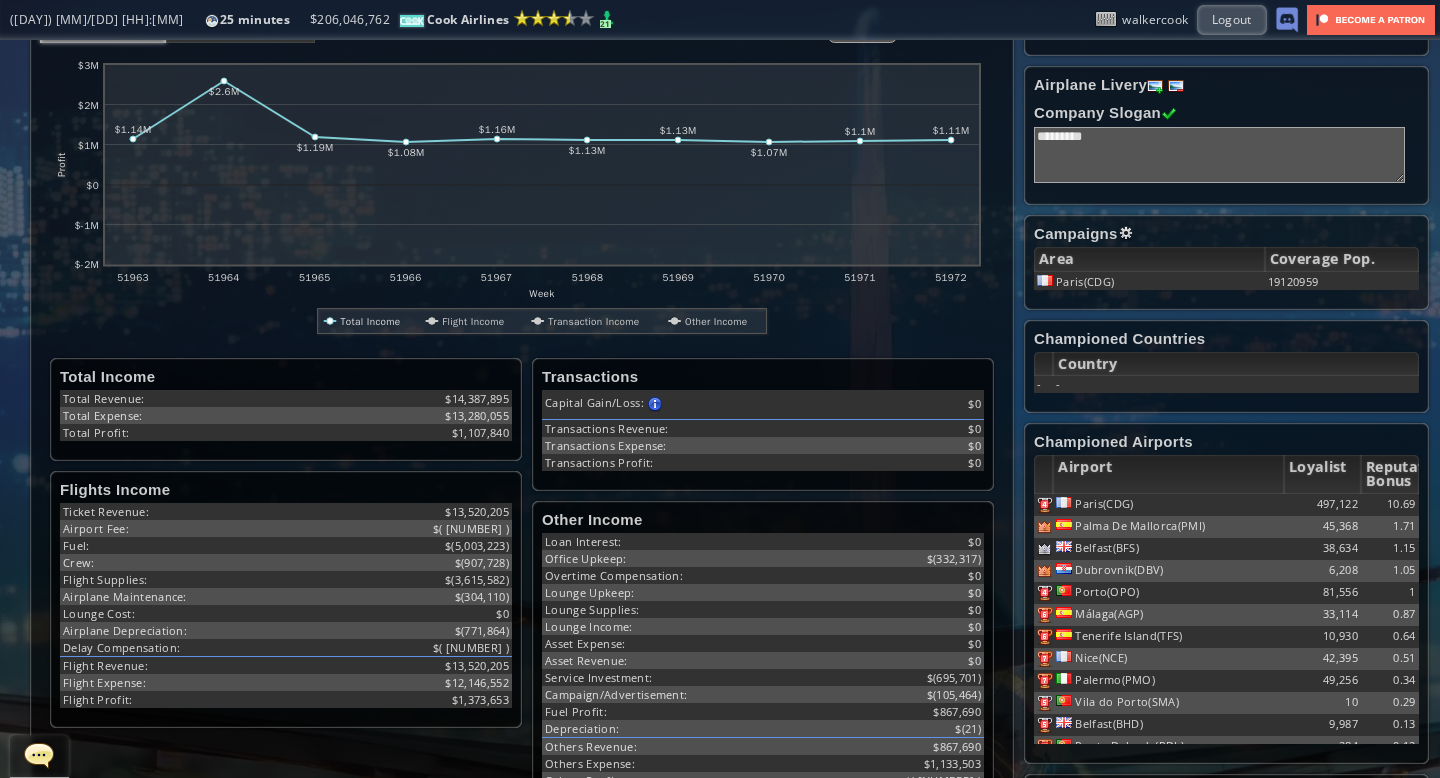 scroll, scrollTop: 364, scrollLeft: 0, axis: vertical 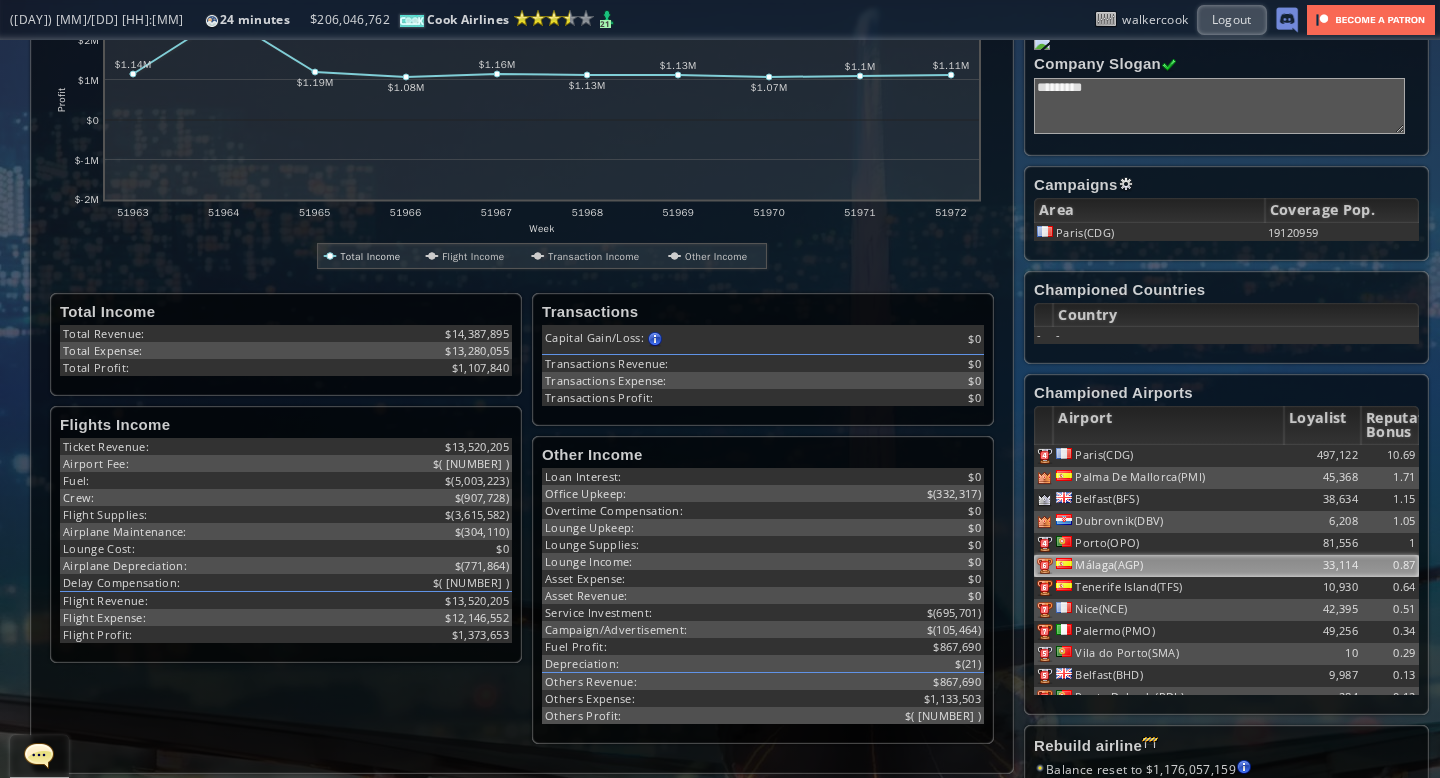 click on "Málaga(AGP)" at bounding box center (1168, 456) 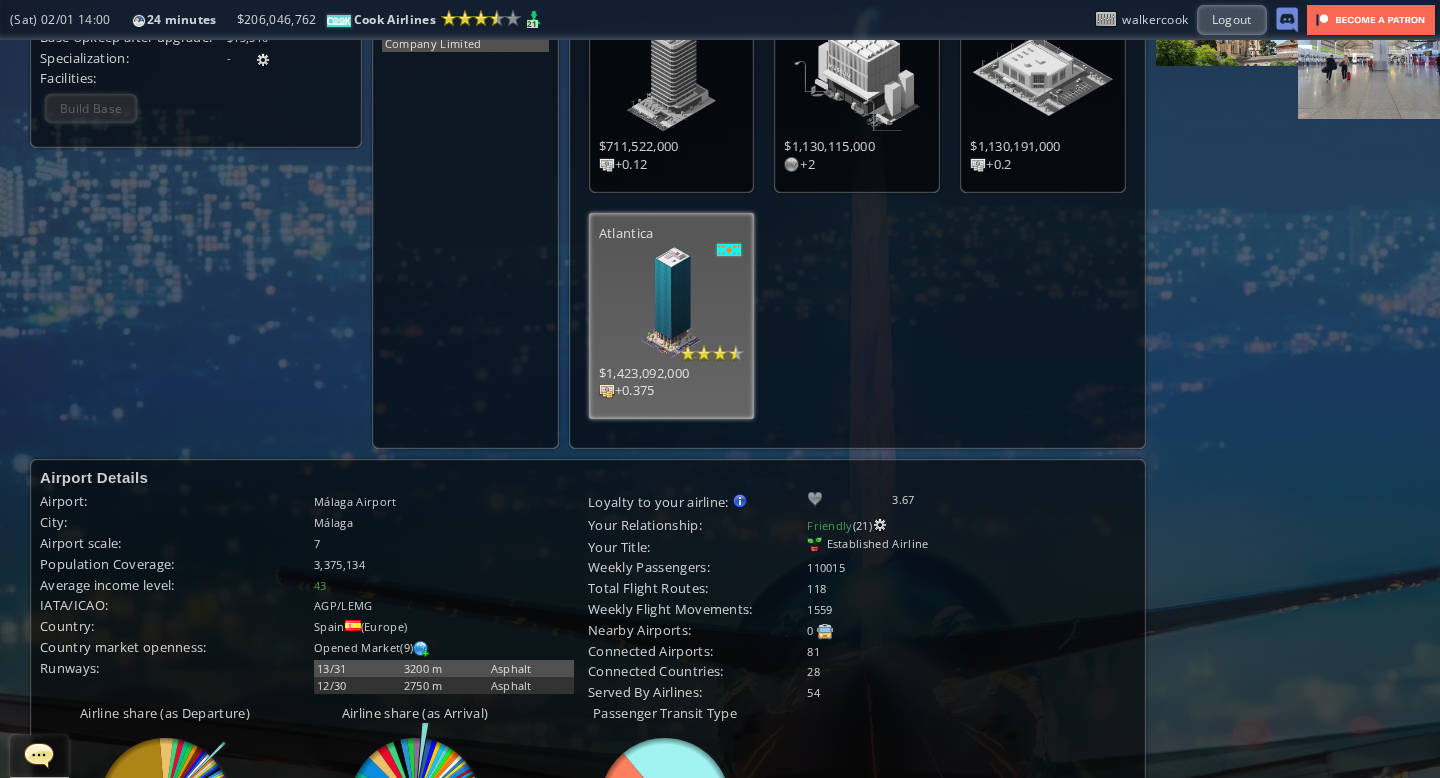 scroll, scrollTop: 0, scrollLeft: 0, axis: both 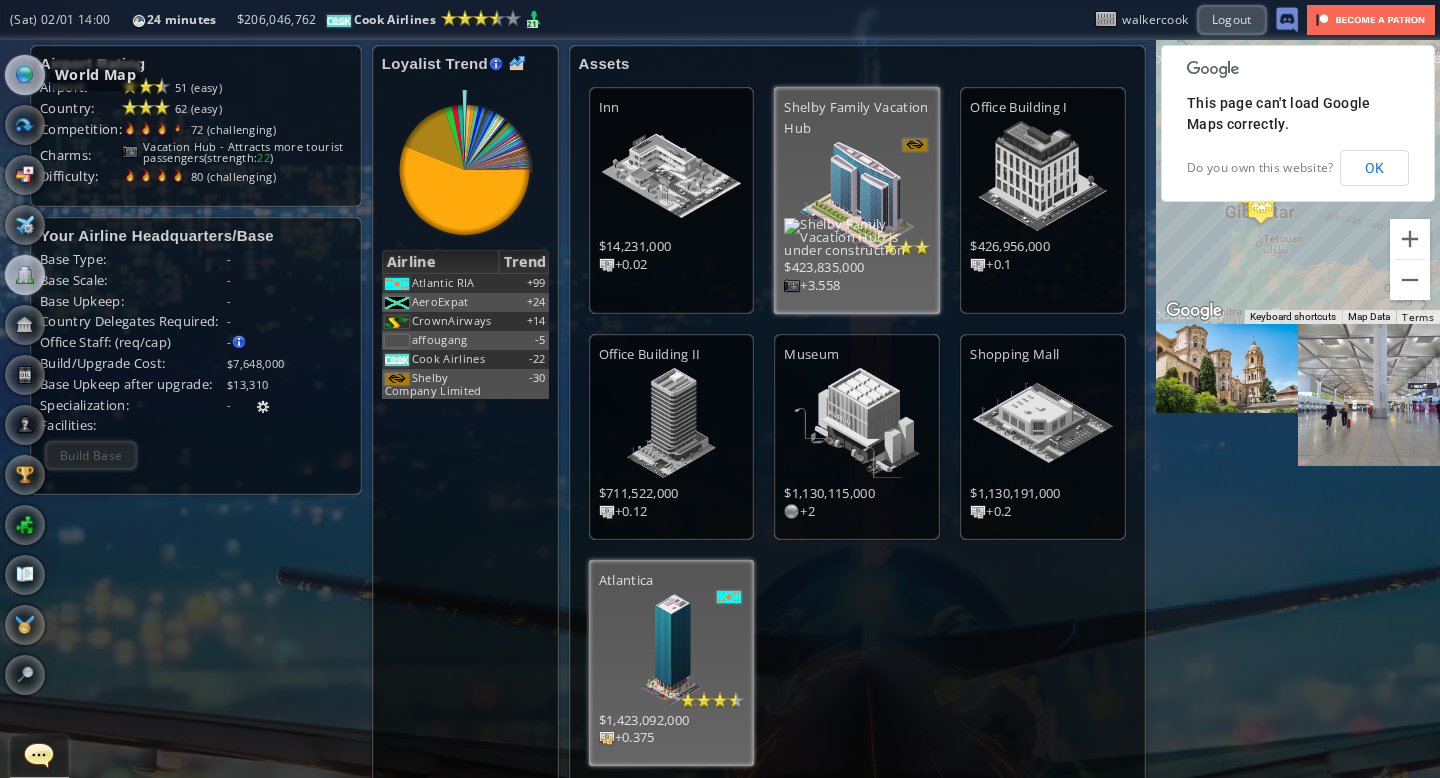 click at bounding box center (25, 75) 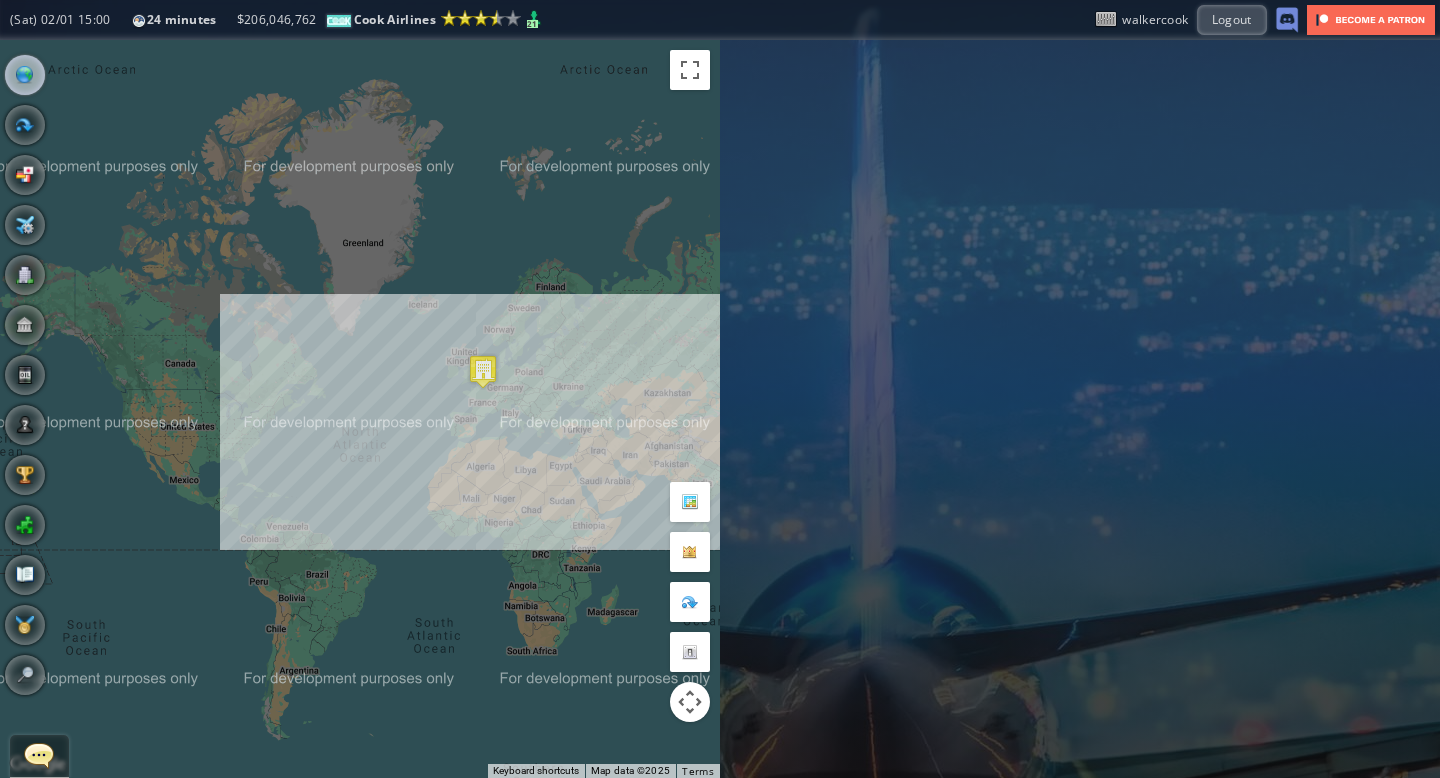 drag, startPoint x: 145, startPoint y: 250, endPoint x: 687, endPoint y: 369, distance: 554.9099 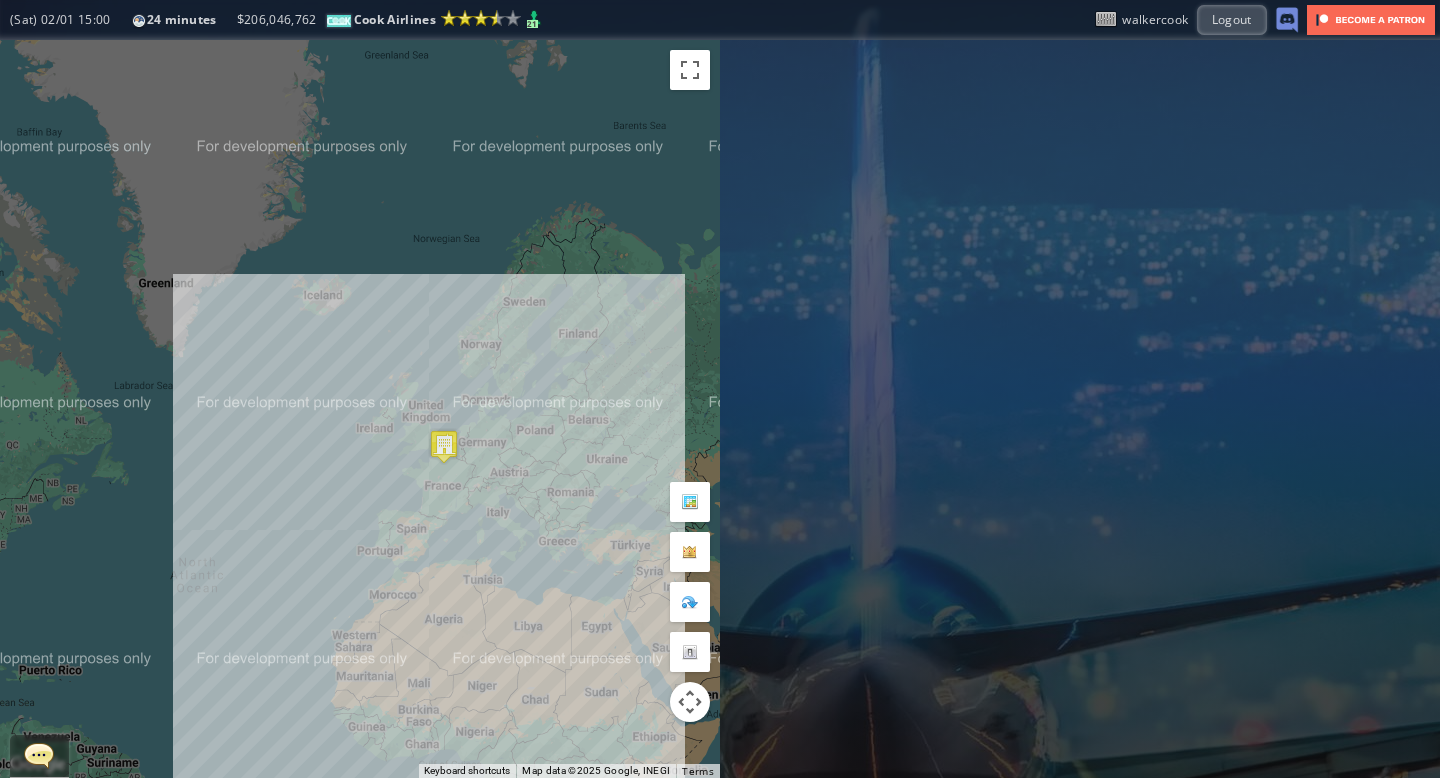 click at bounding box center (444, 446) 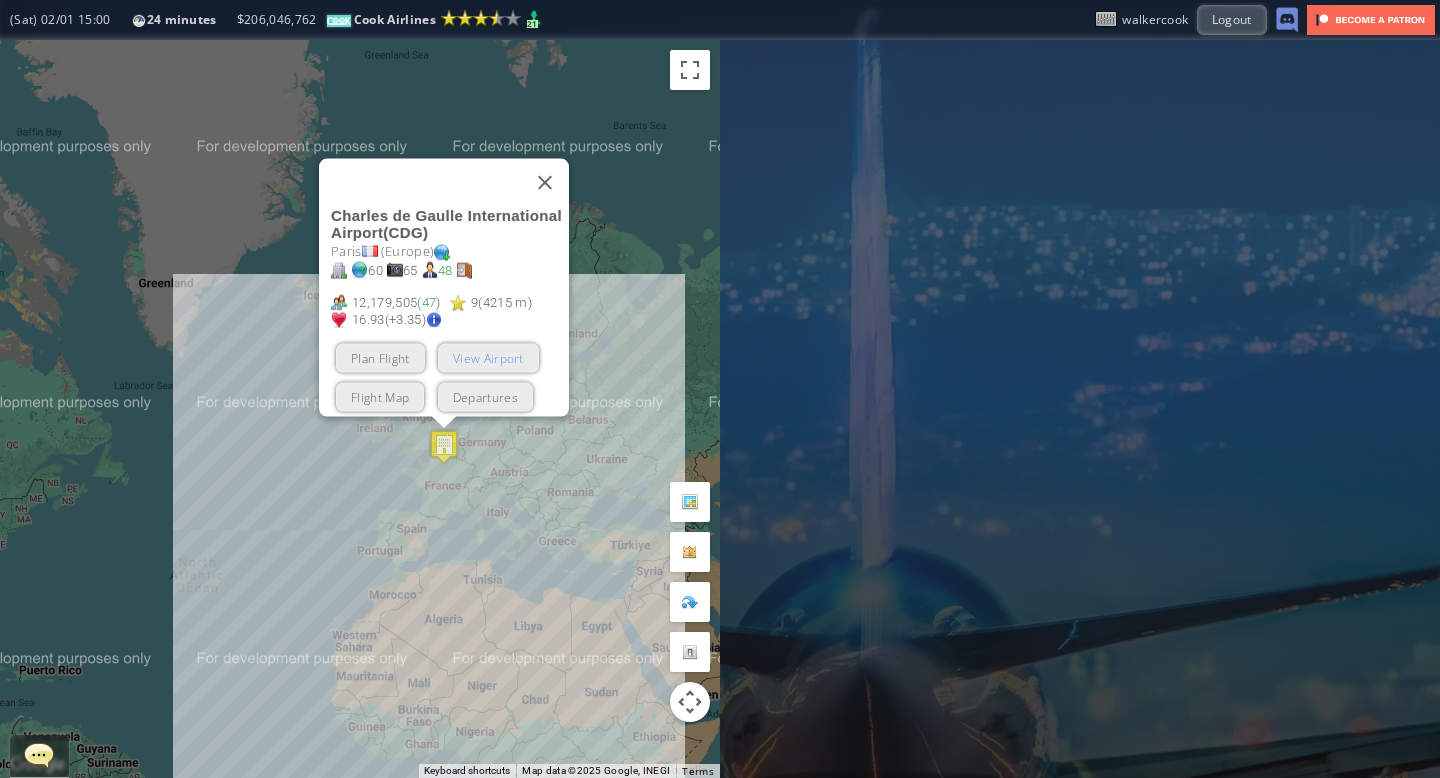 click on "View Airport" at bounding box center [488, 358] 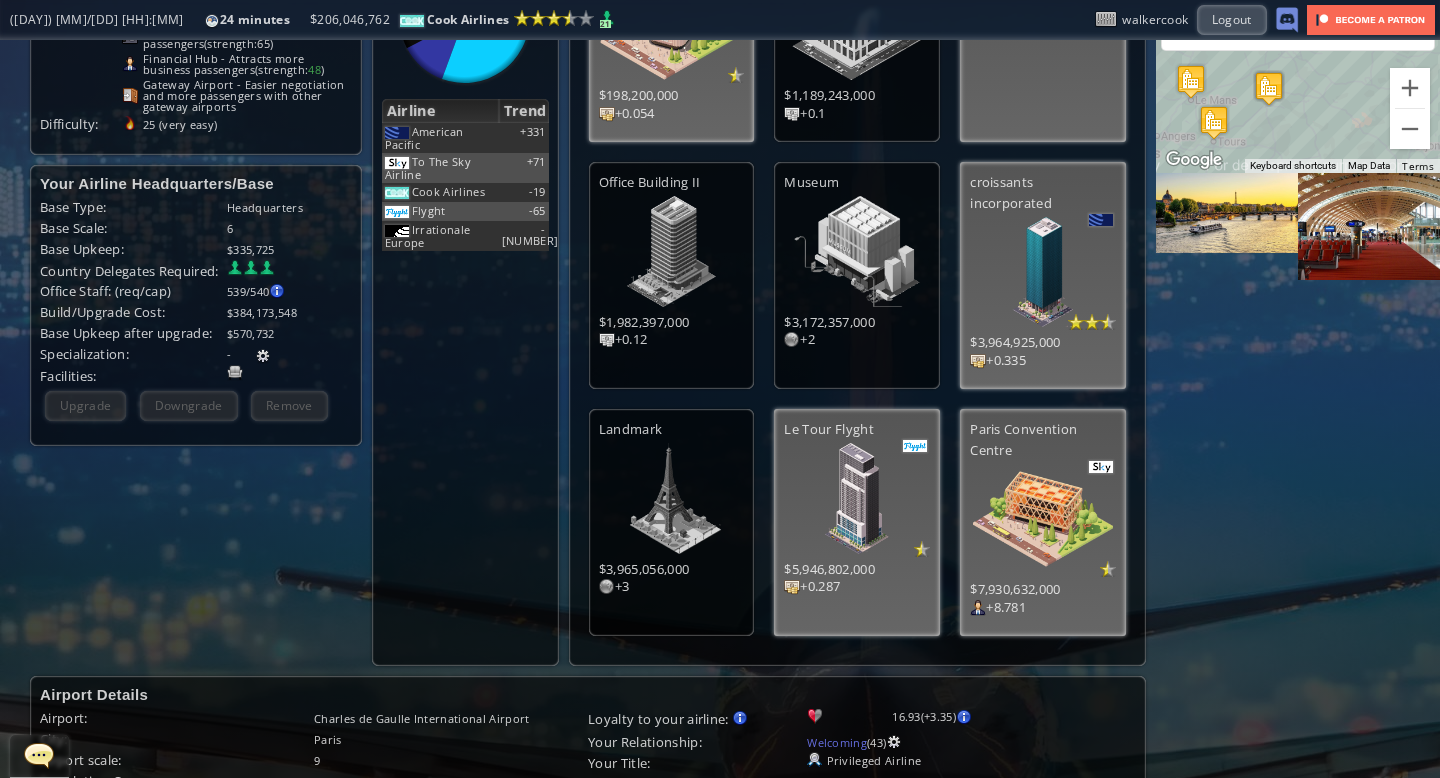 scroll, scrollTop: 0, scrollLeft: 0, axis: both 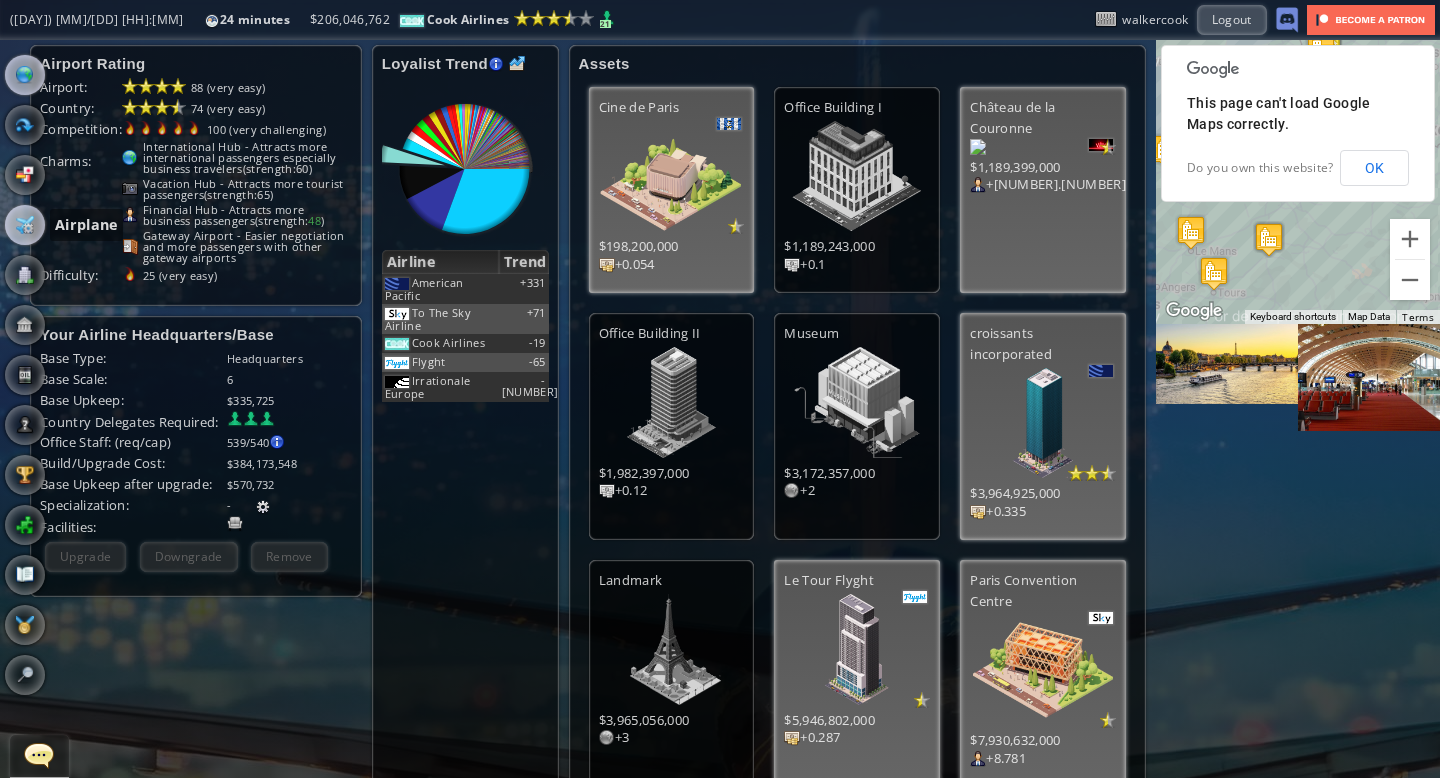 click at bounding box center [25, 225] 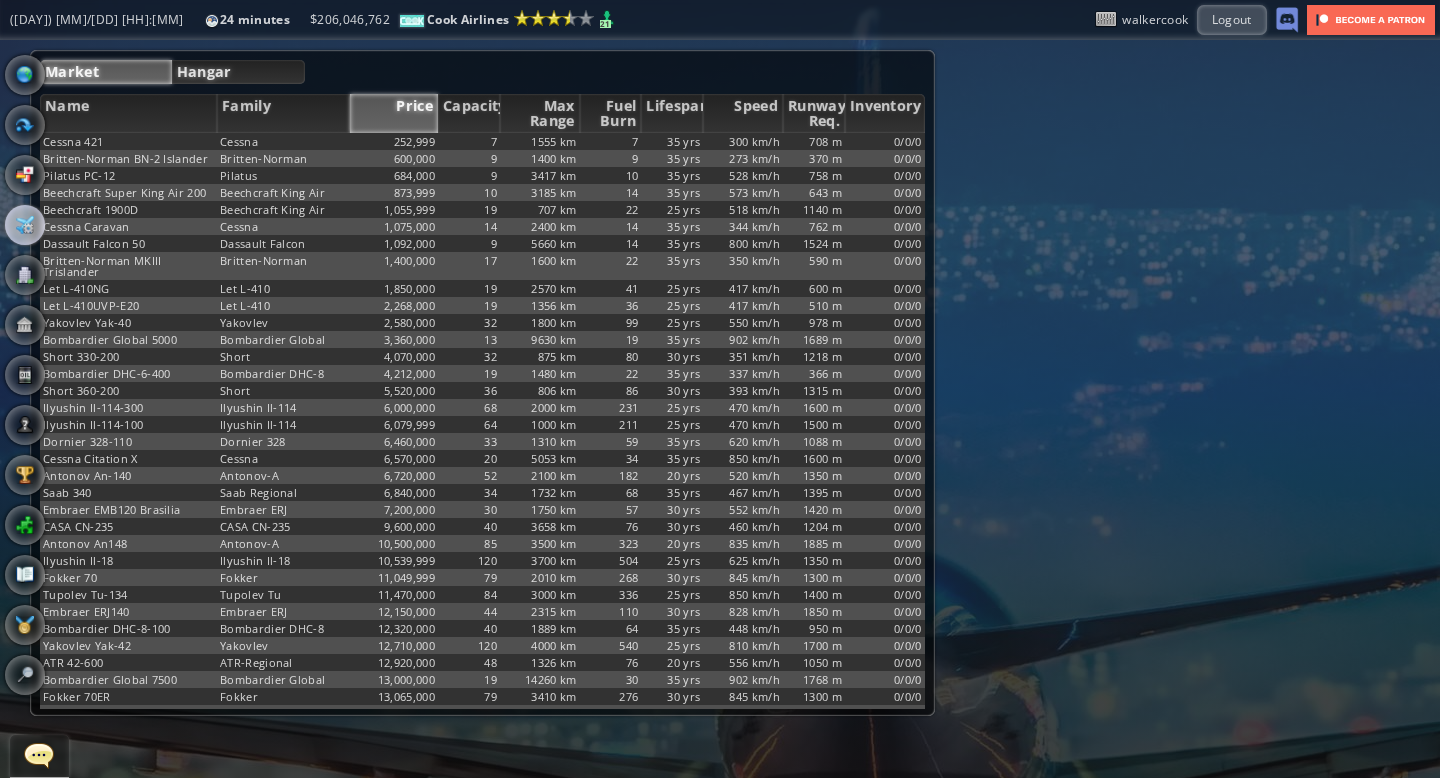 click on "Hangar" at bounding box center [239, 72] 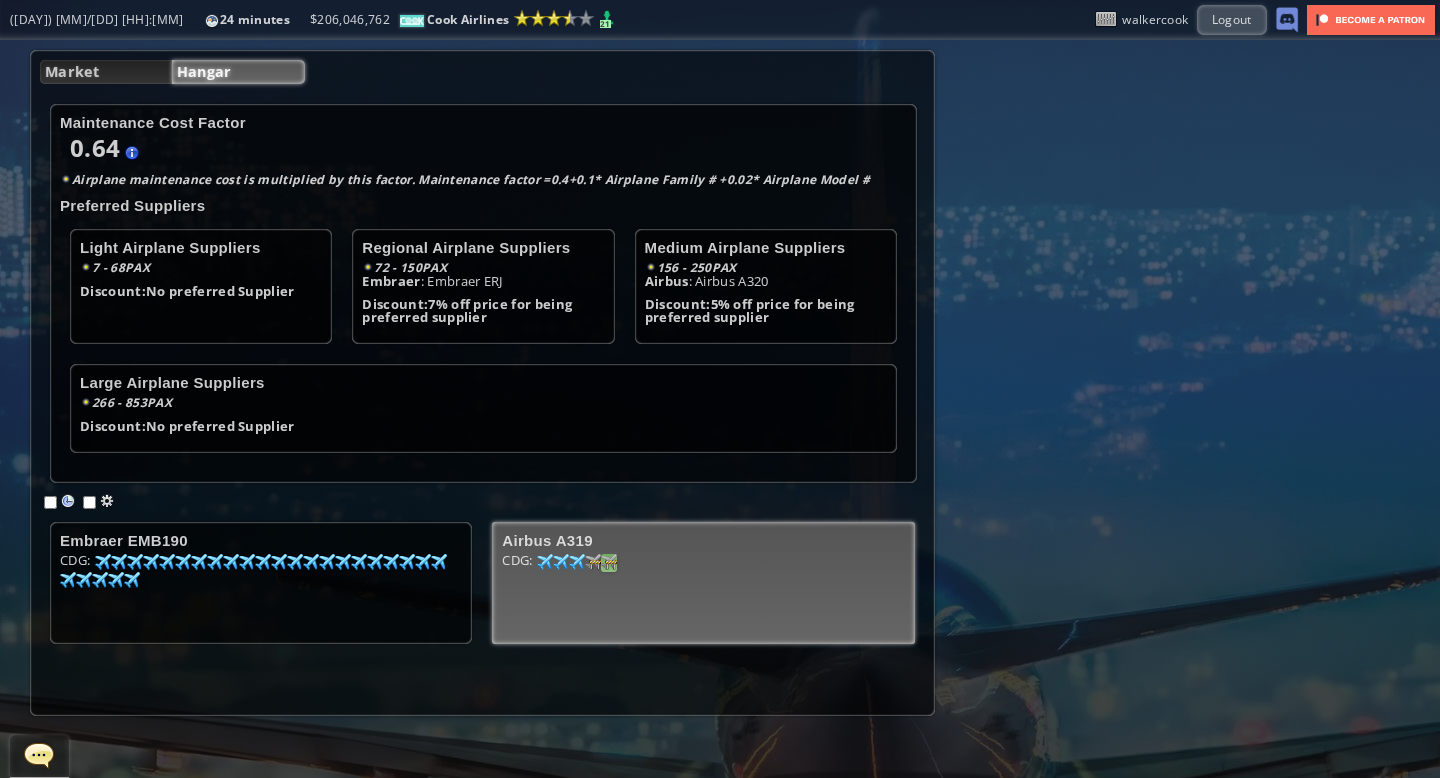 click at bounding box center (103, 562) 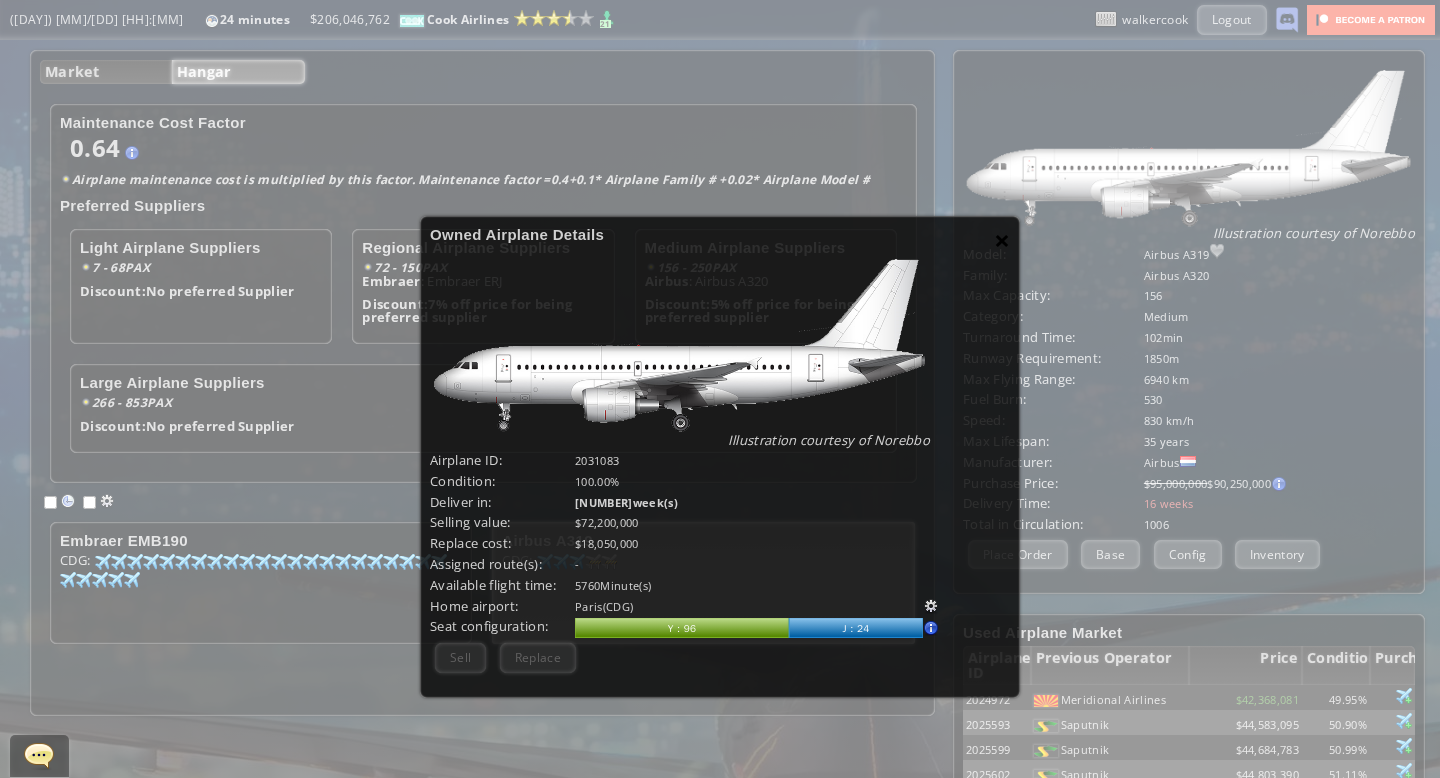 click on "×" at bounding box center (1002, 240) 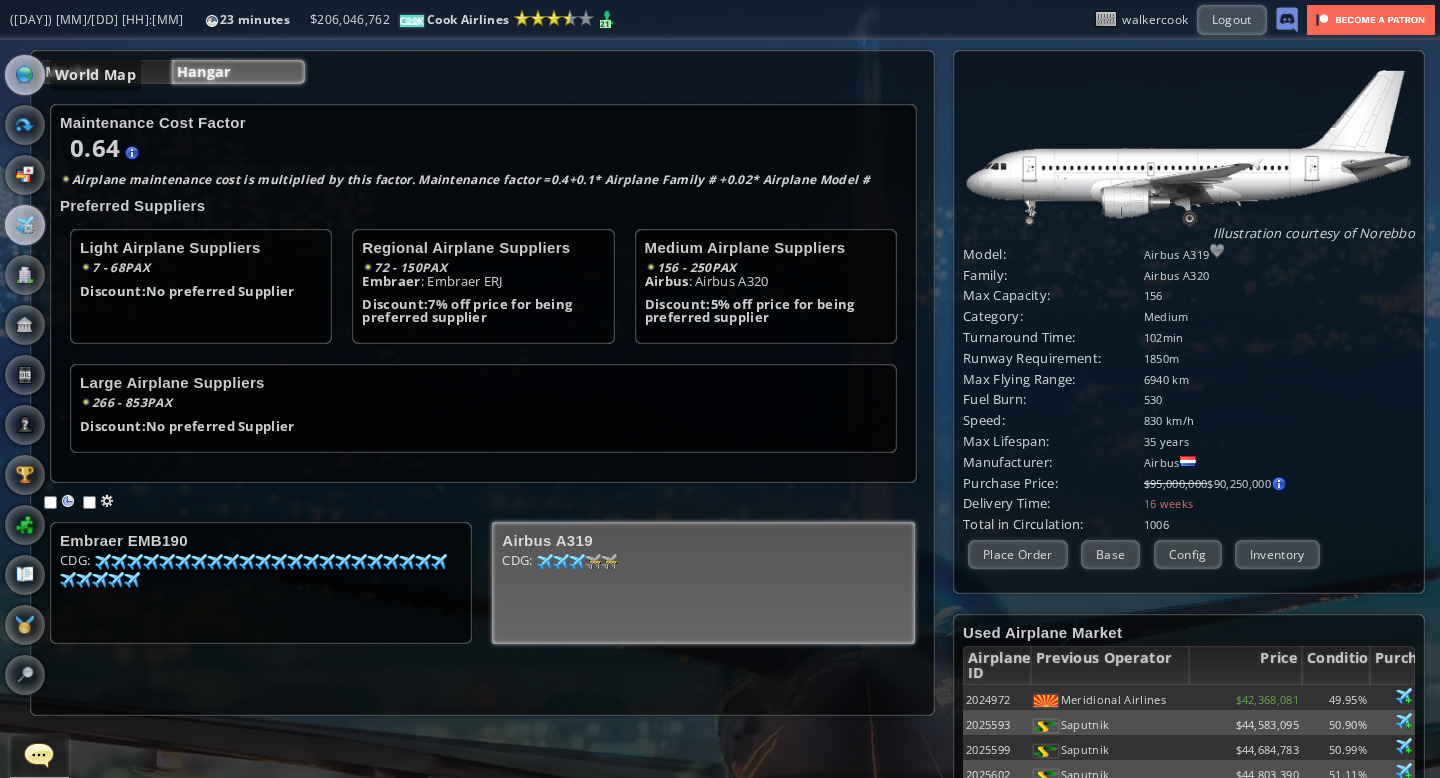 click at bounding box center (25, 75) 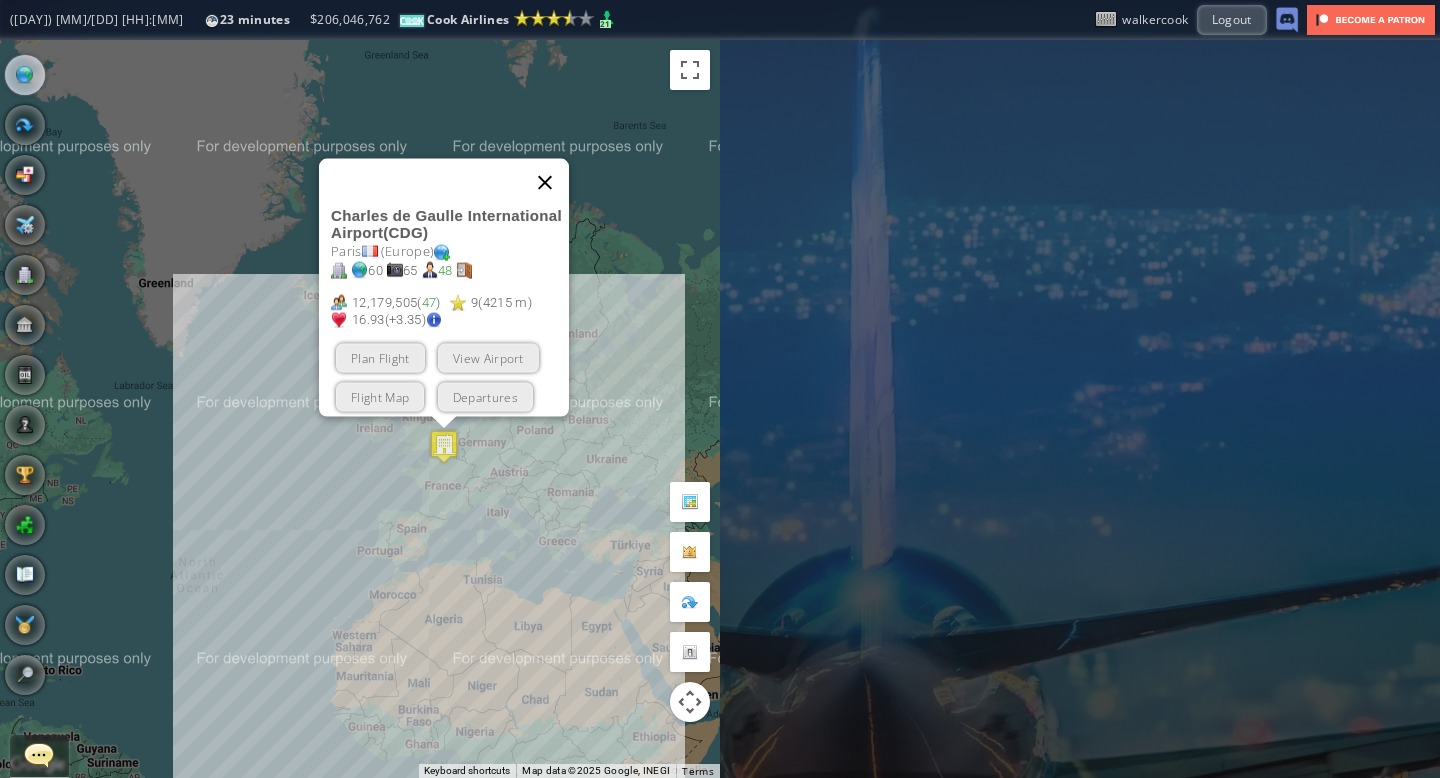 click at bounding box center (545, 183) 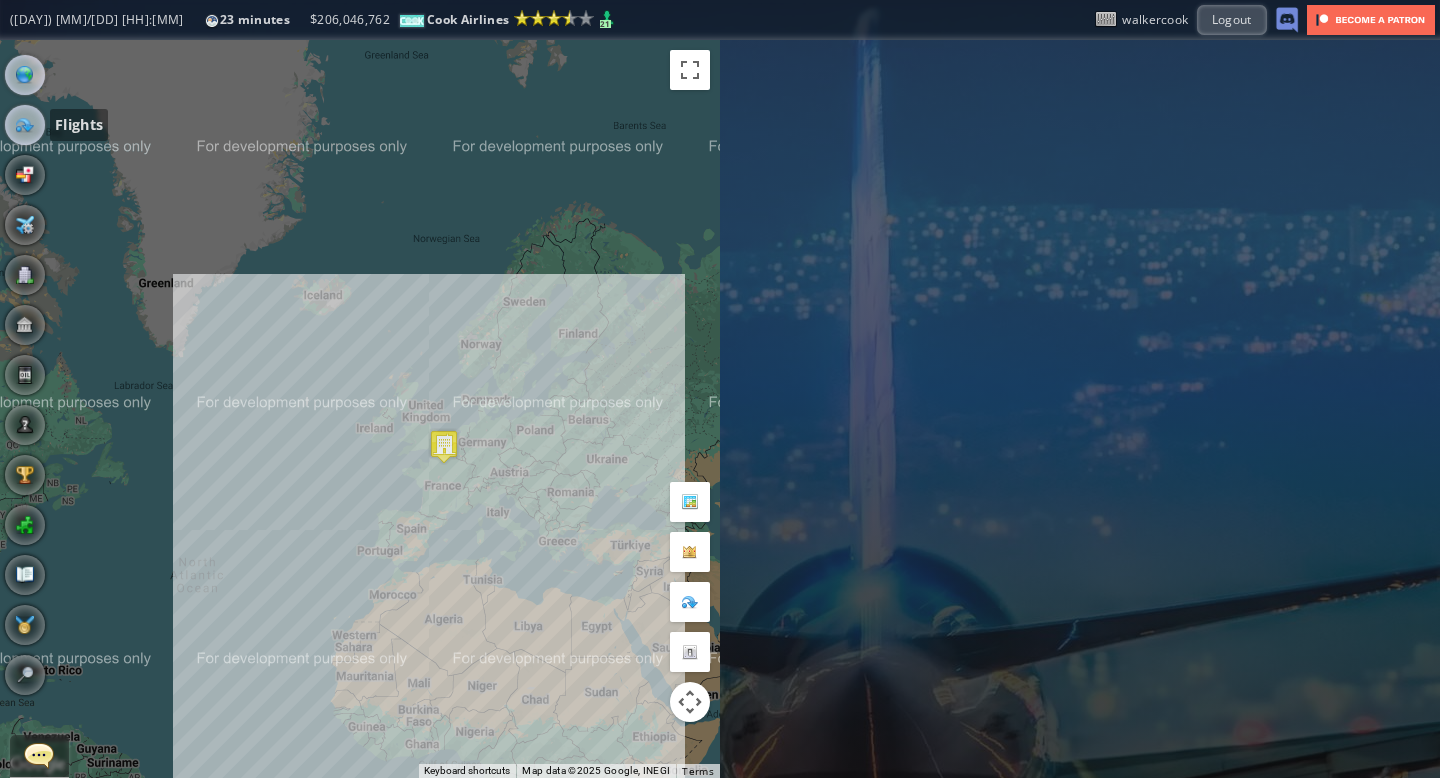 click at bounding box center (25, 125) 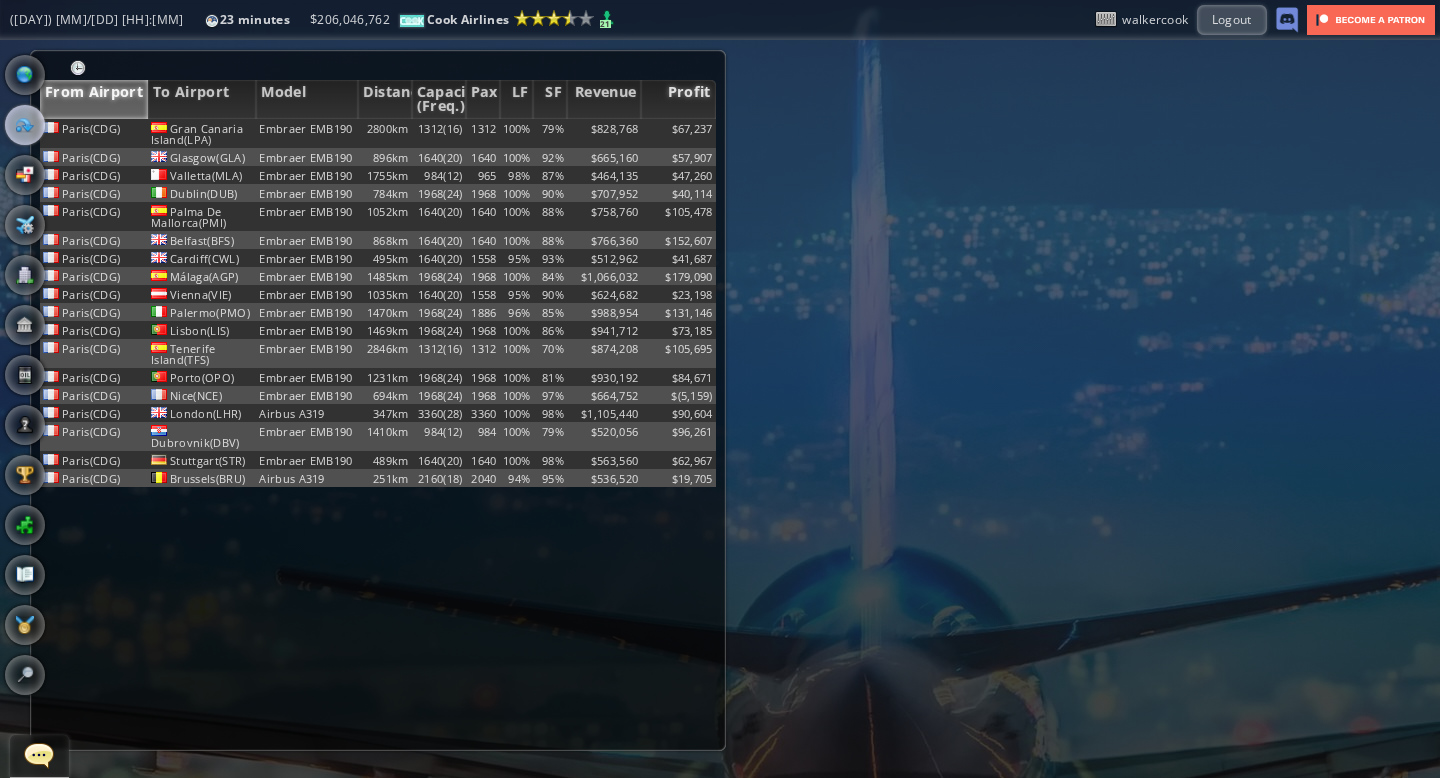 click on "Profit" at bounding box center [678, 99] 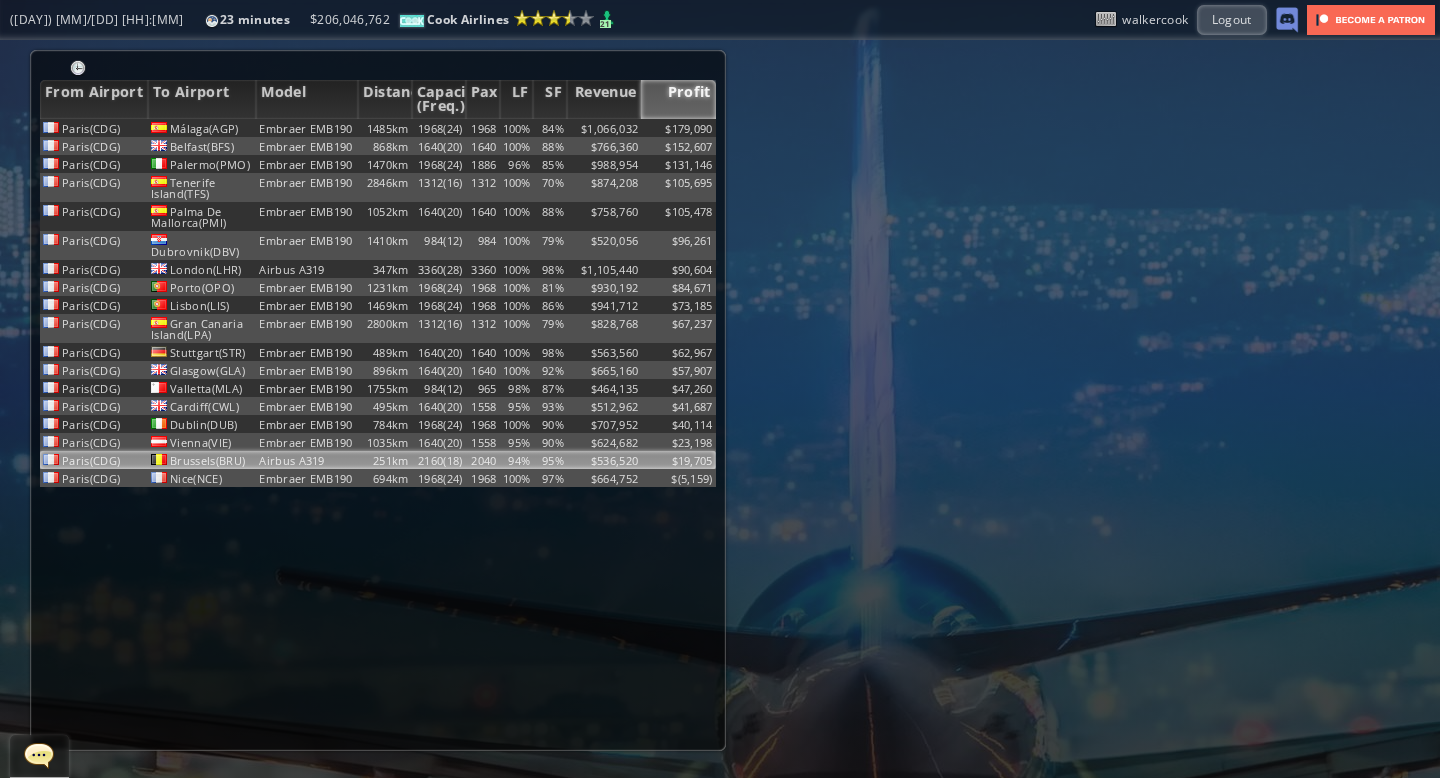 click on "$536,520" at bounding box center [604, 128] 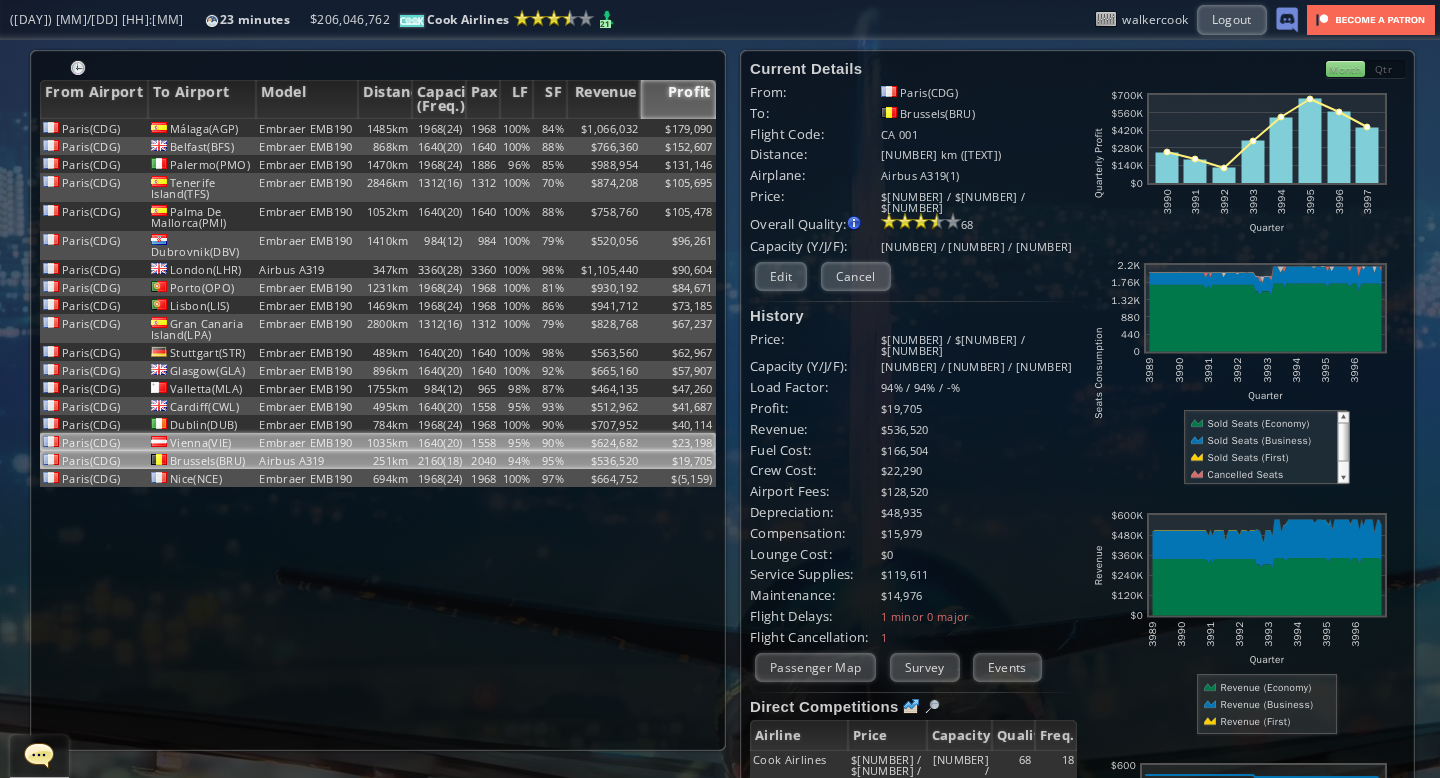 click on "90%" at bounding box center (550, 128) 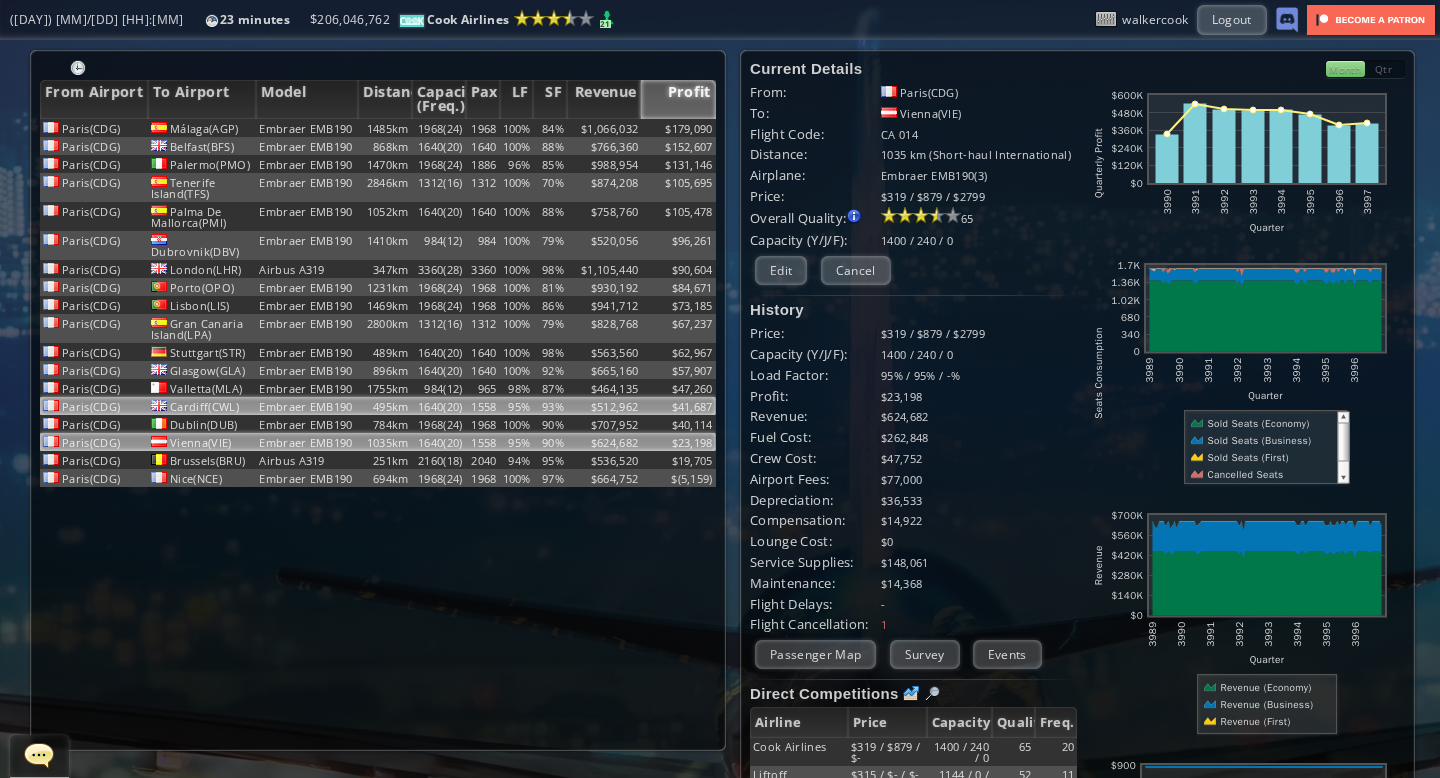 click on "95%" at bounding box center [517, 128] 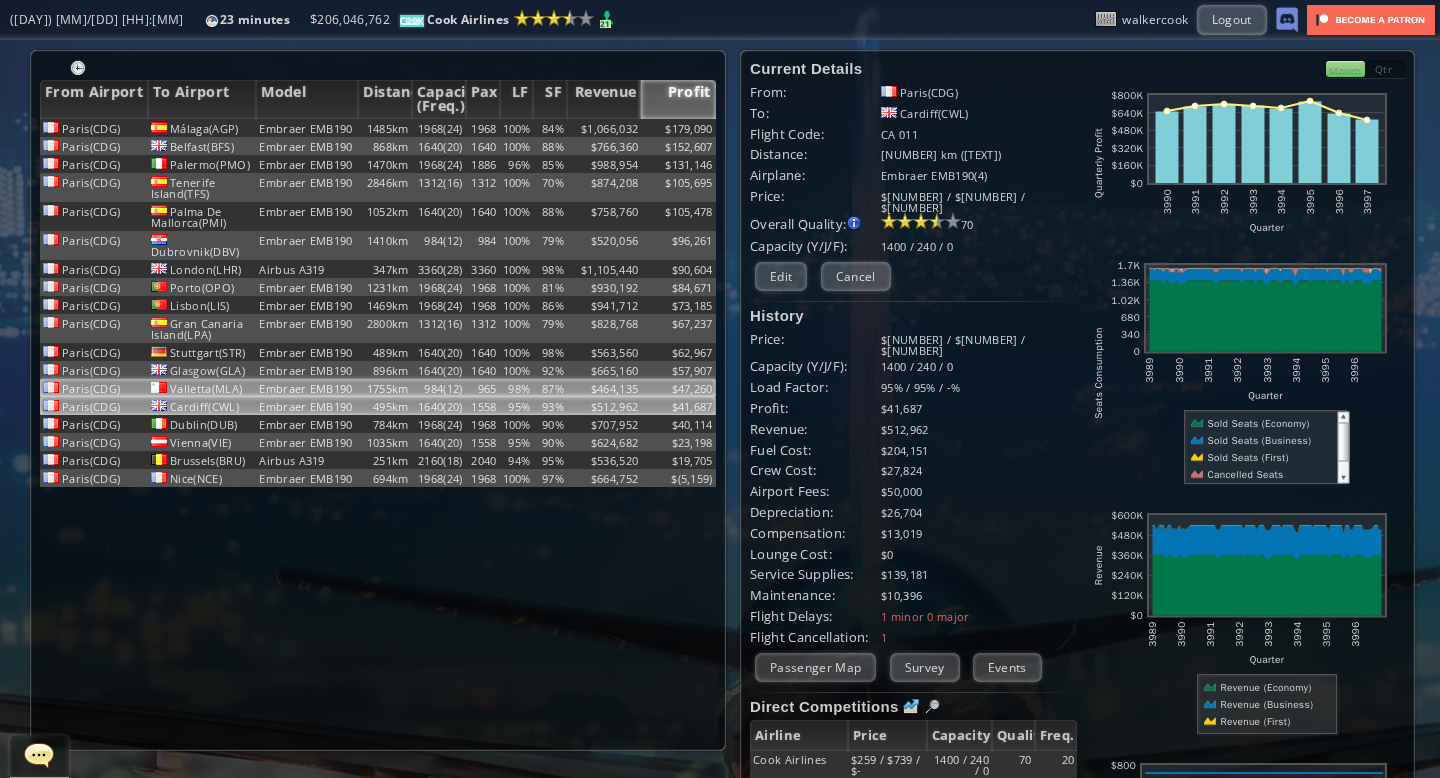 click on "98%" at bounding box center (517, 128) 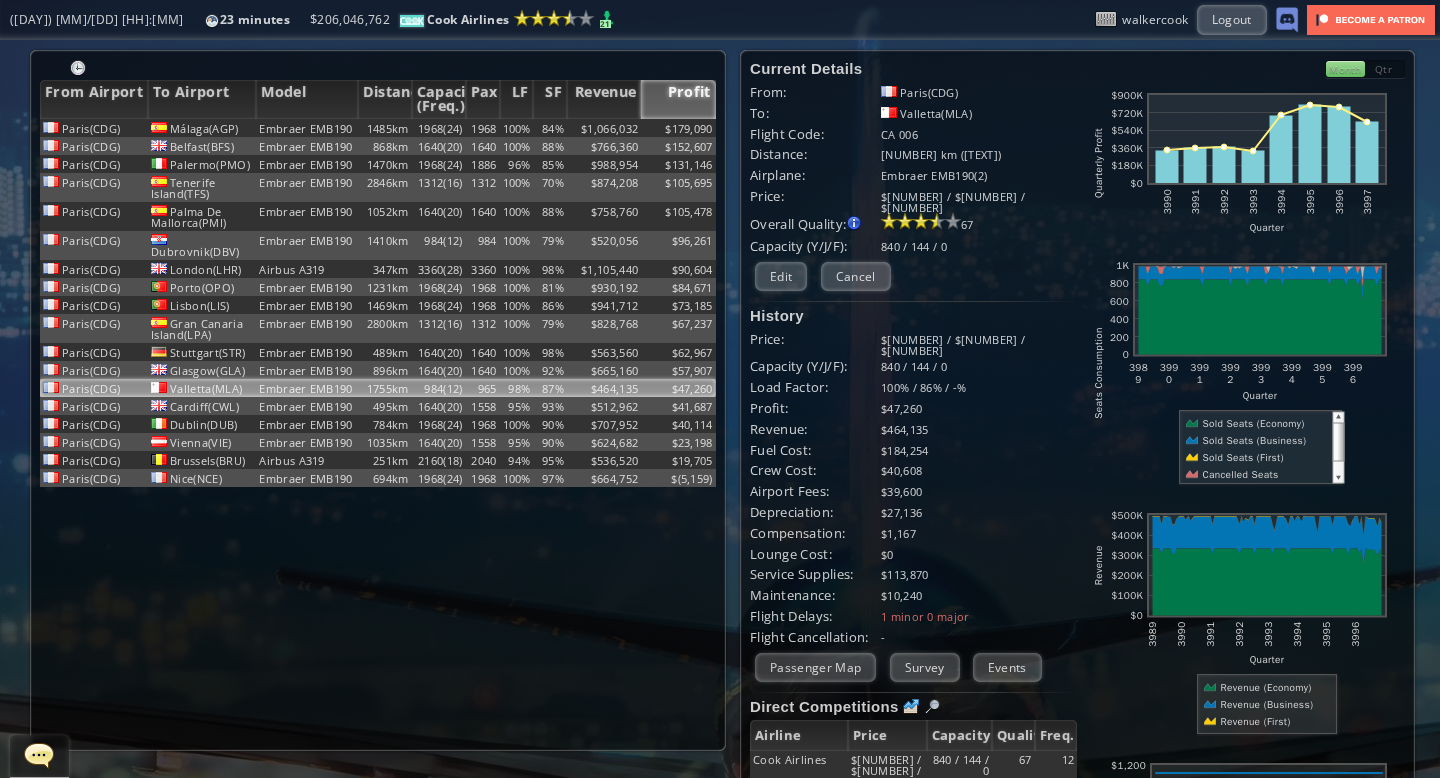 click on "Month" at bounding box center [1345, 69] 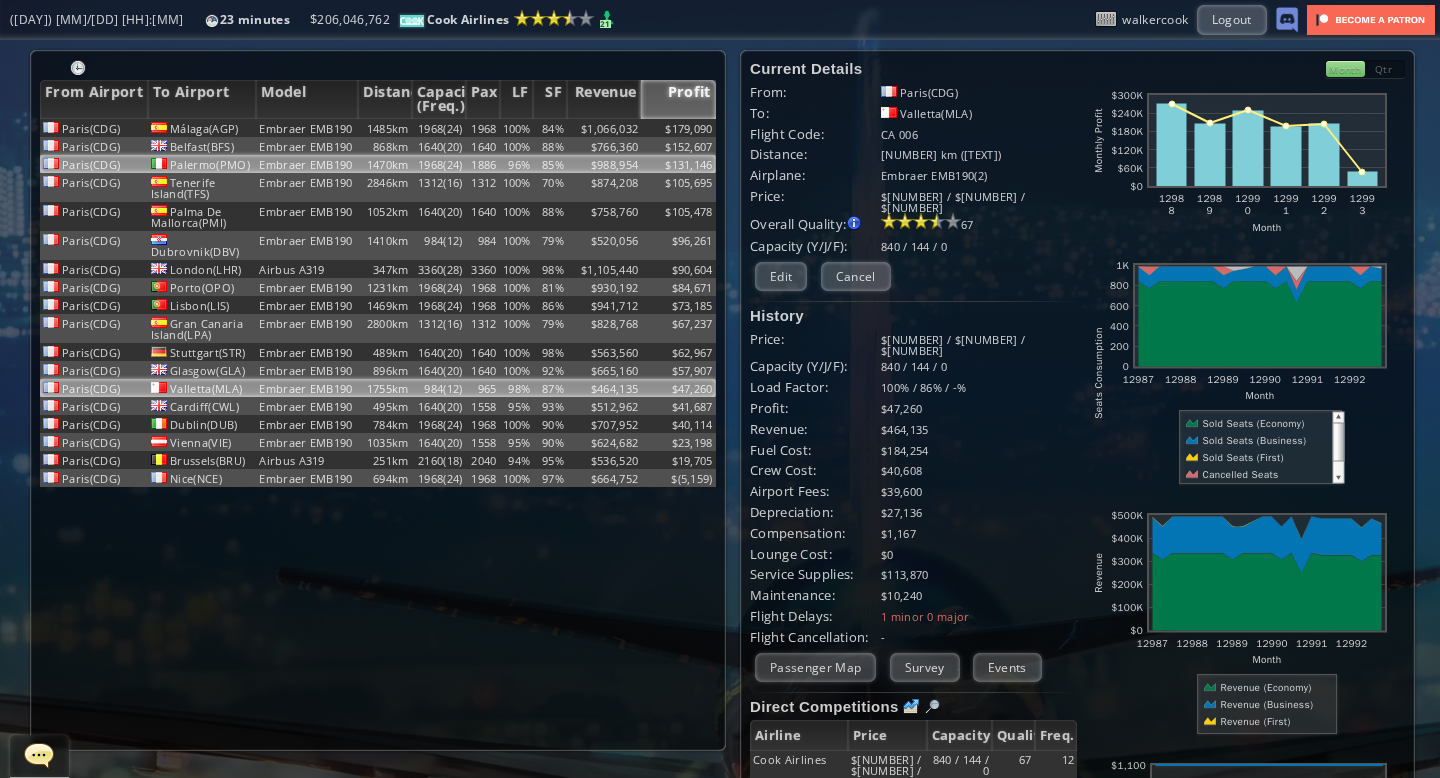click on "96%" at bounding box center [517, 128] 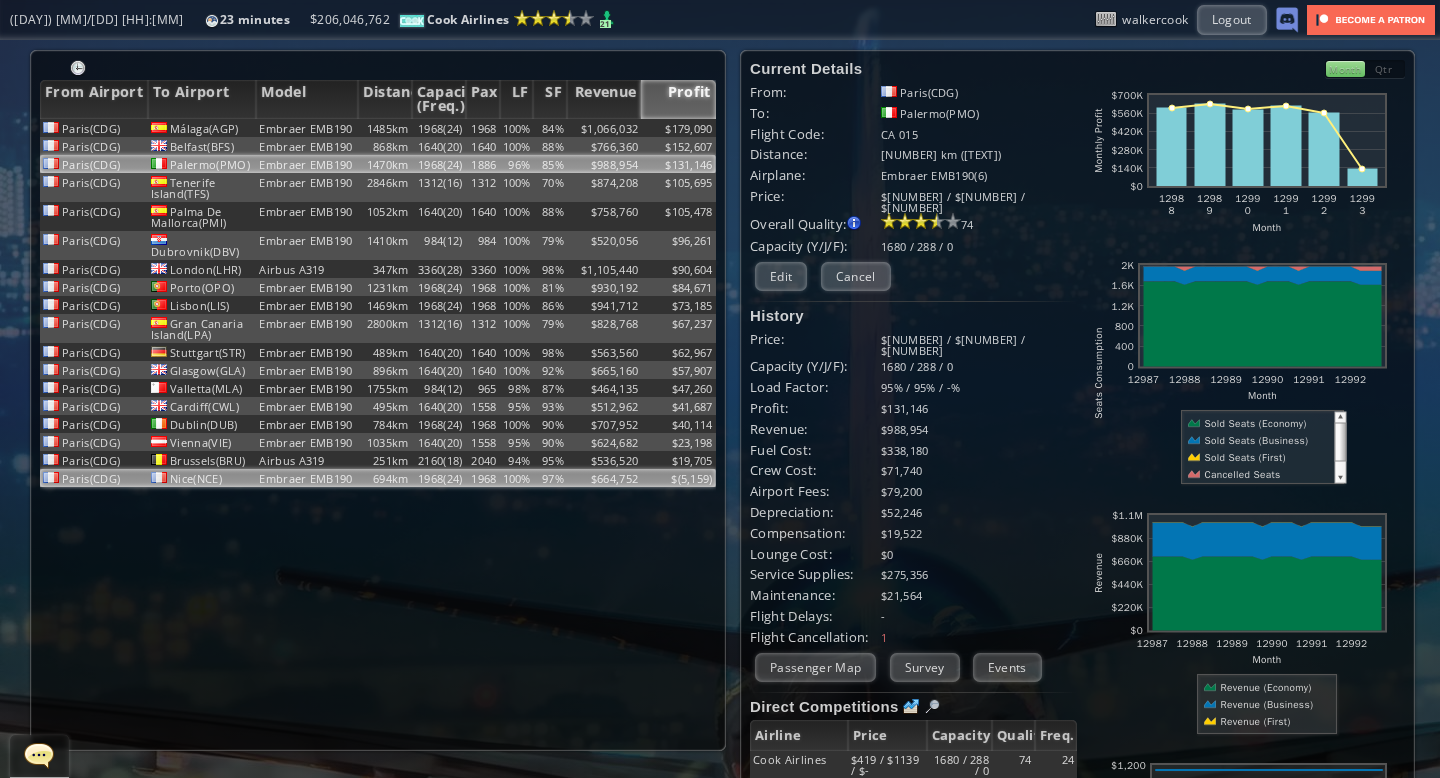 click on "100%" at bounding box center (517, 128) 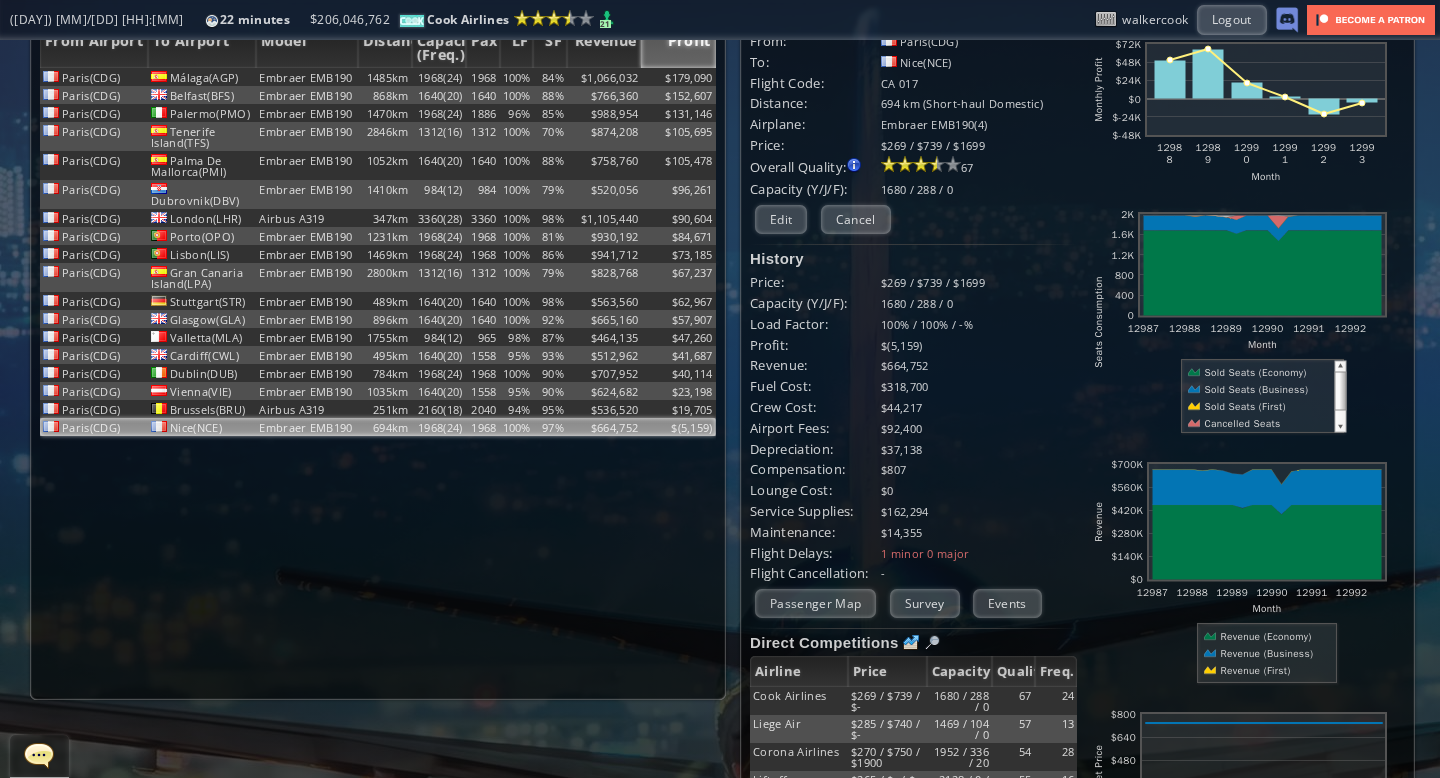 scroll, scrollTop: 0, scrollLeft: 0, axis: both 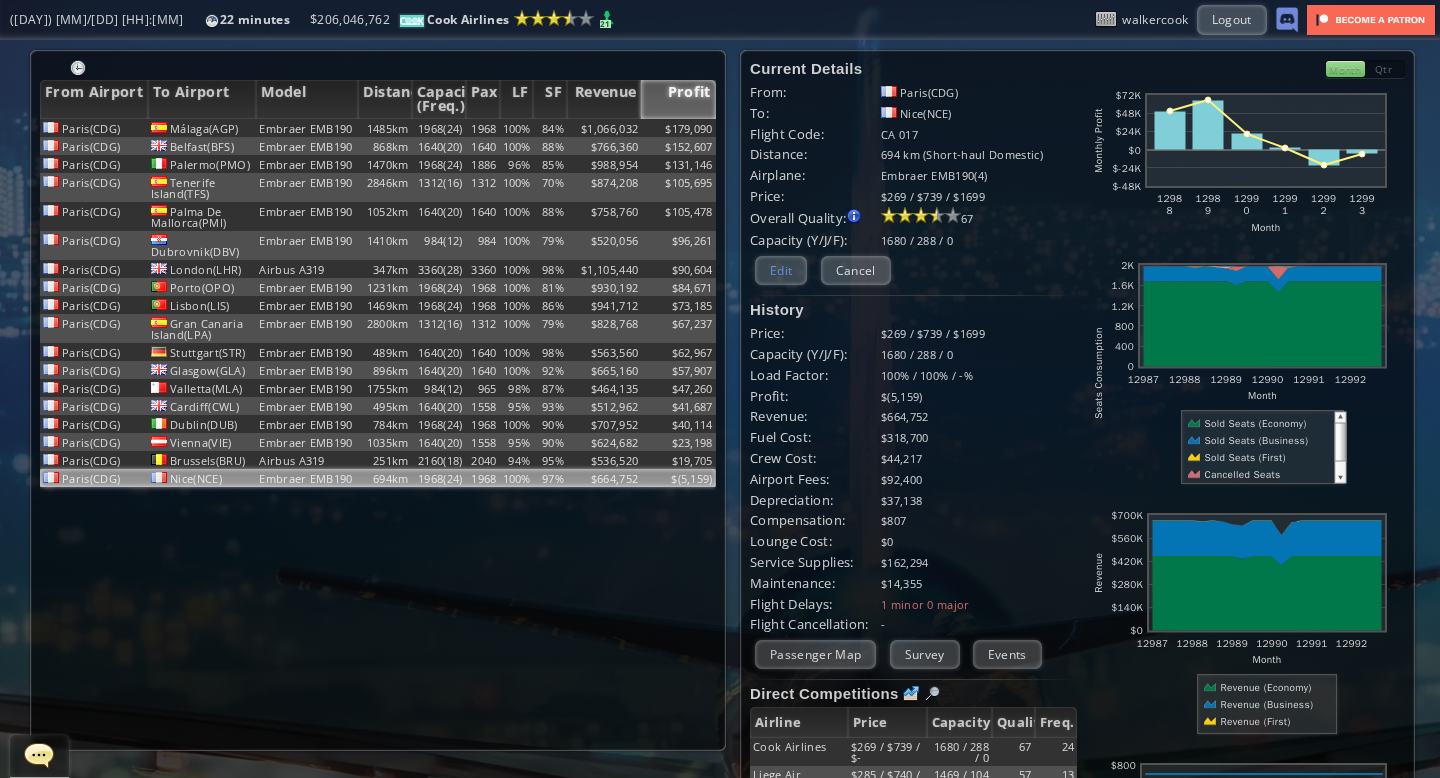 click on "Edit" at bounding box center [781, 270] 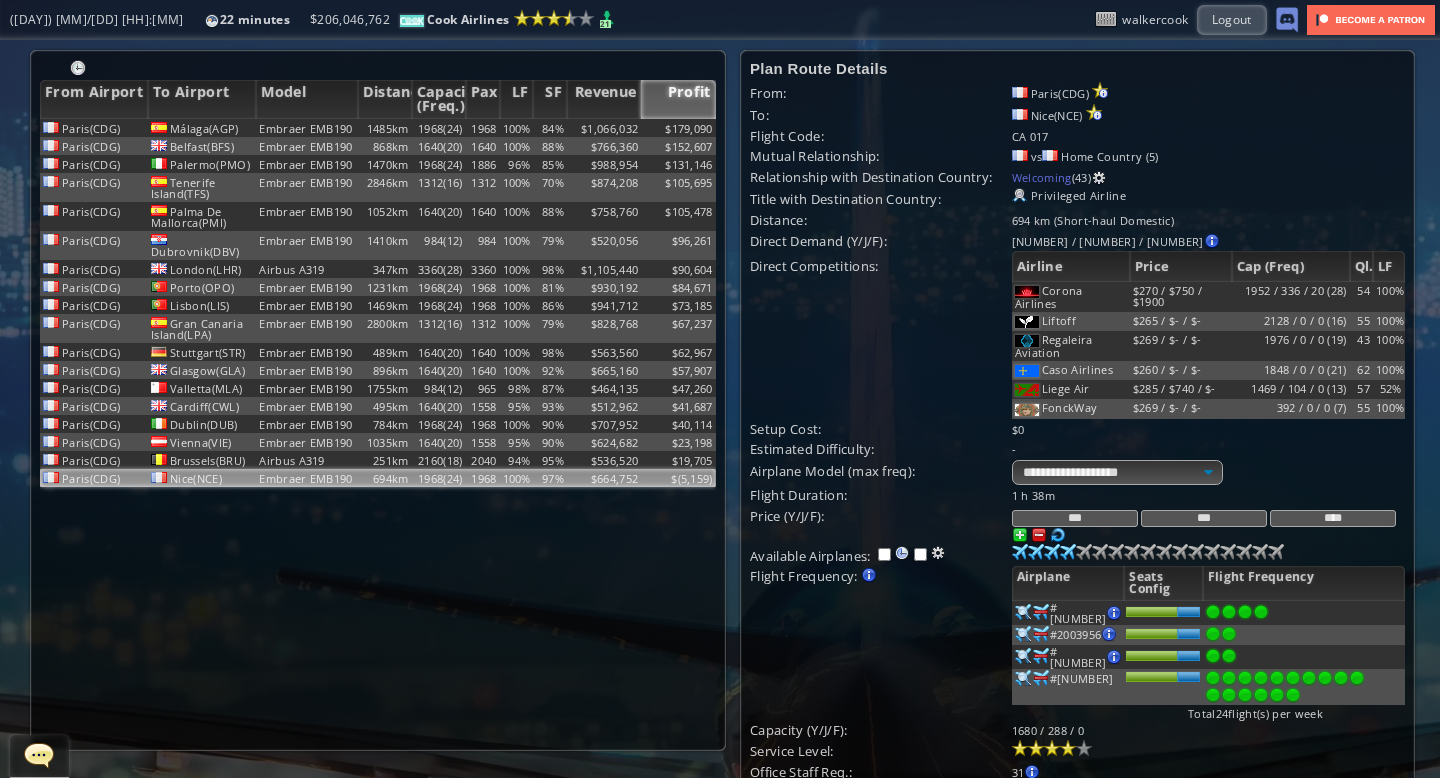 click on "****" at bounding box center (1333, 518) 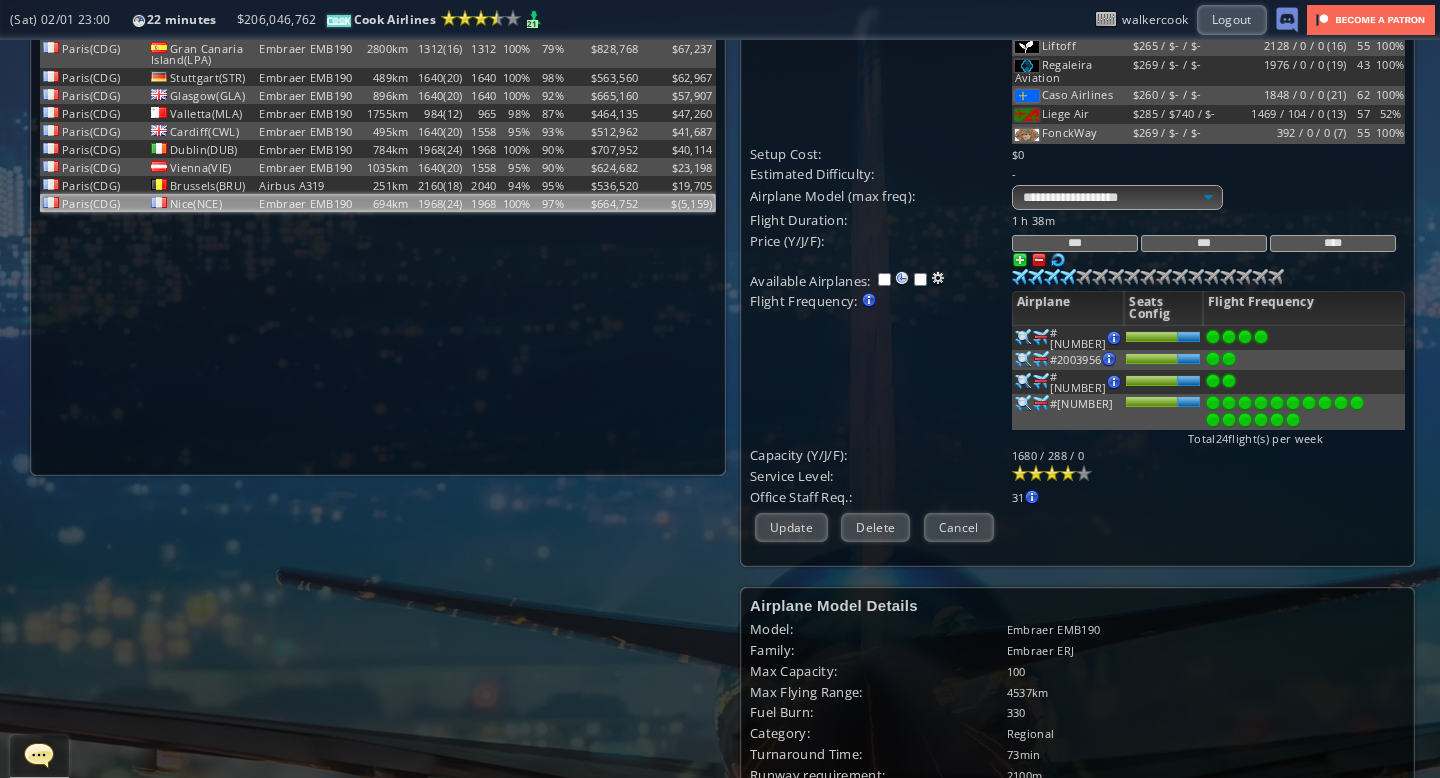 scroll, scrollTop: 269, scrollLeft: 0, axis: vertical 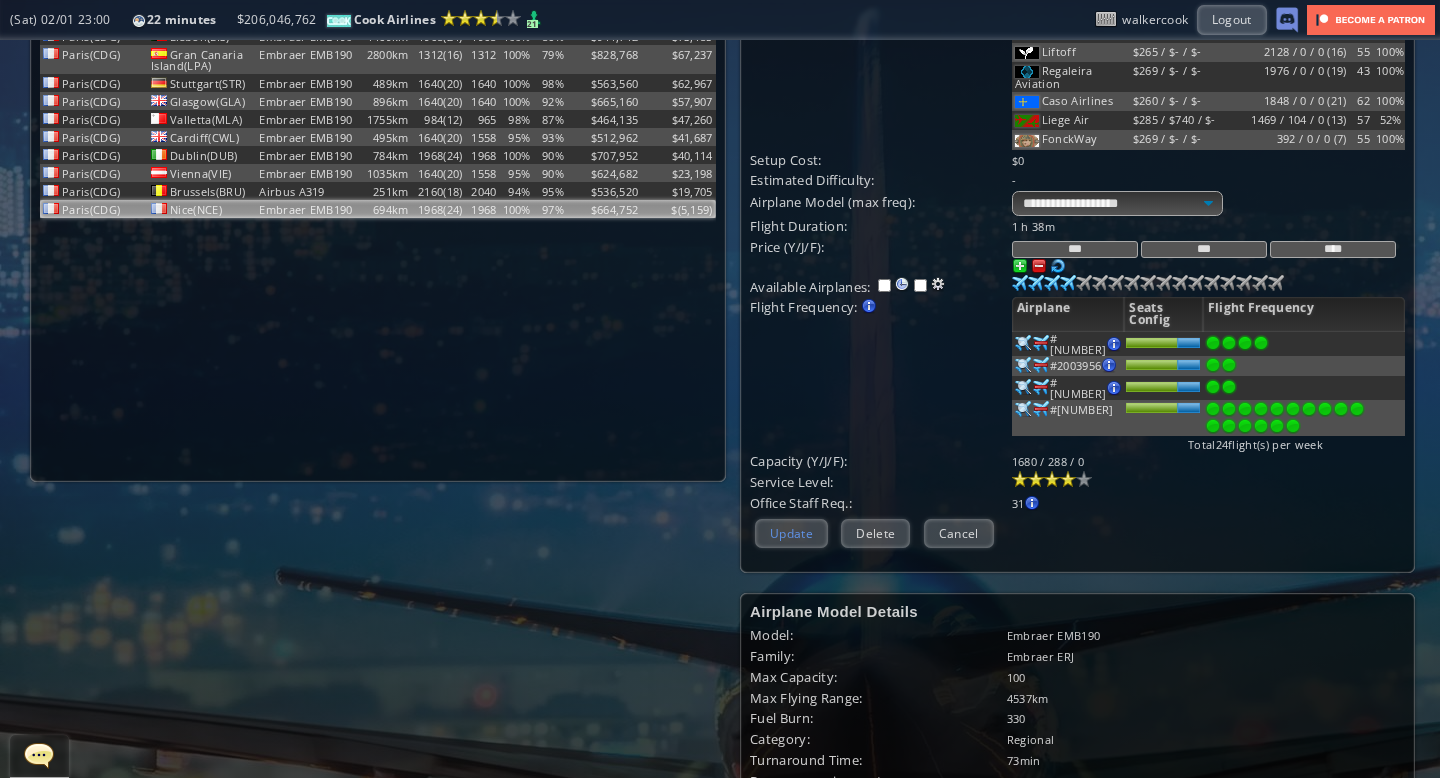 type on "****" 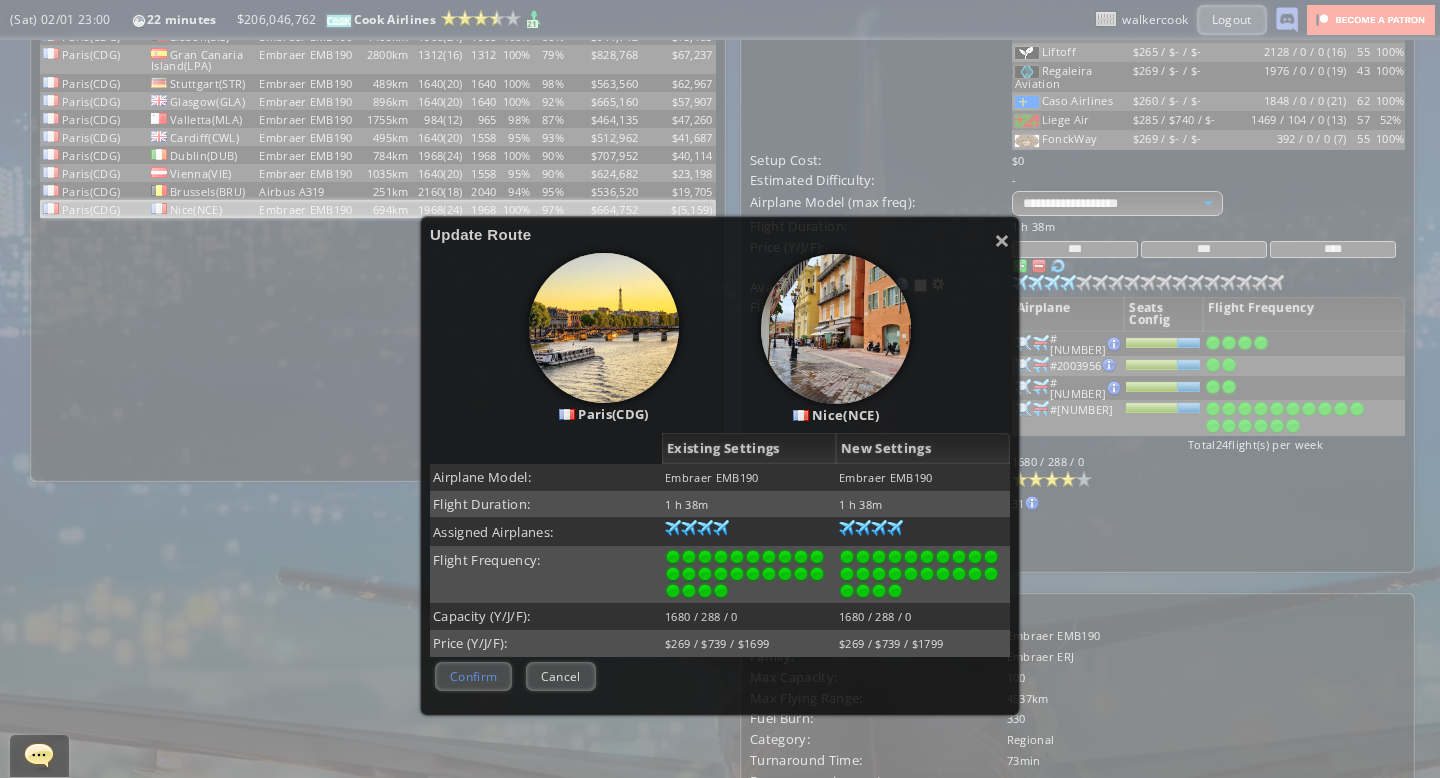 click on "Confirm" at bounding box center [473, 676] 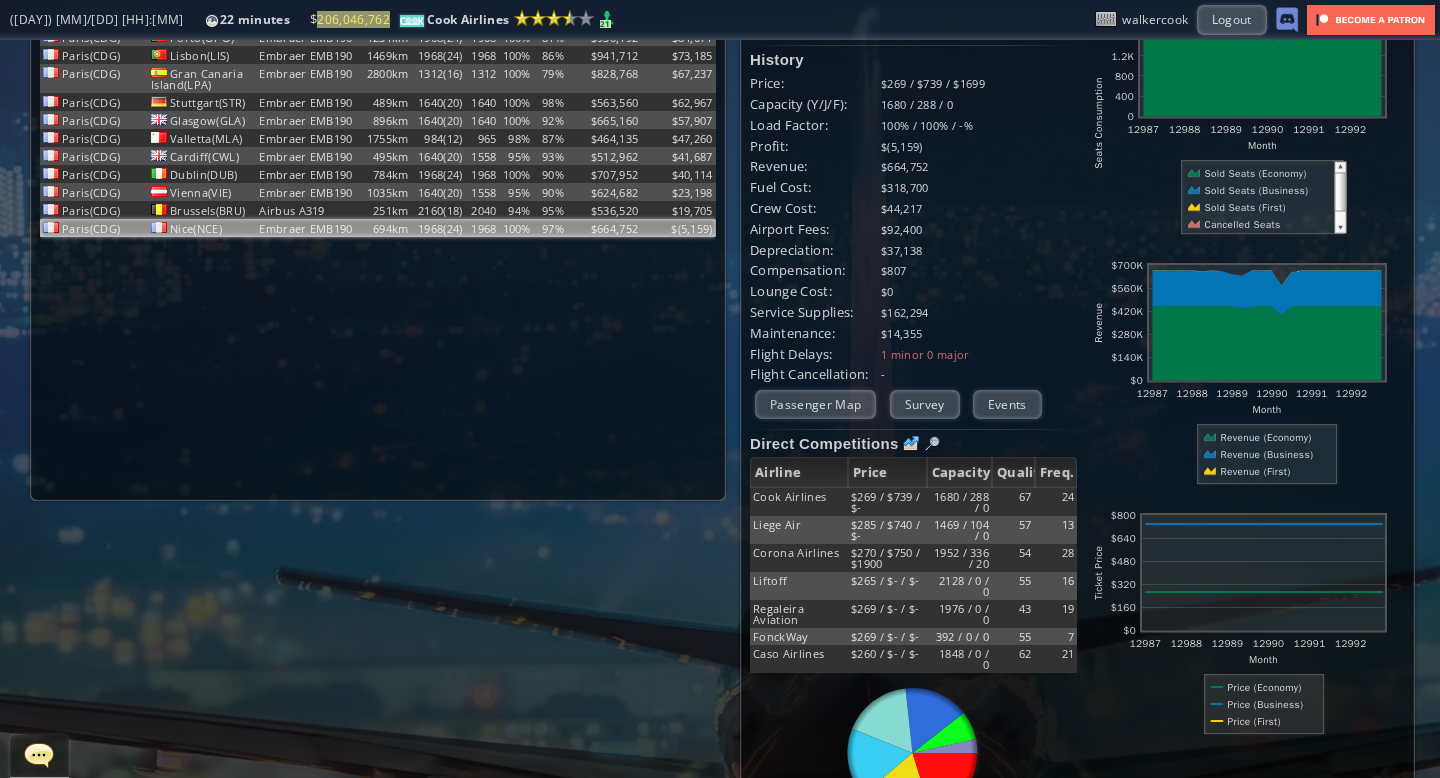 scroll, scrollTop: 0, scrollLeft: 0, axis: both 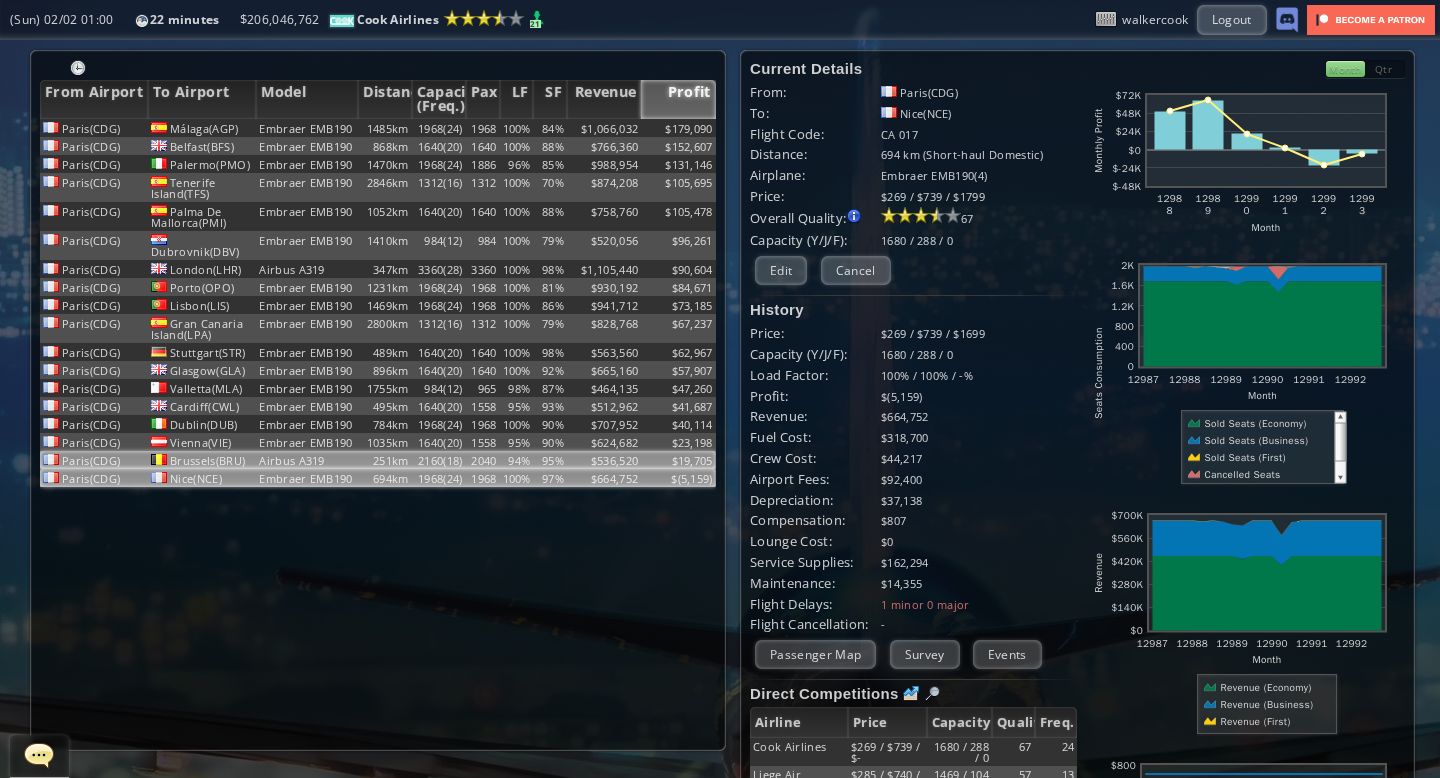 click on "$536,520" at bounding box center [604, 128] 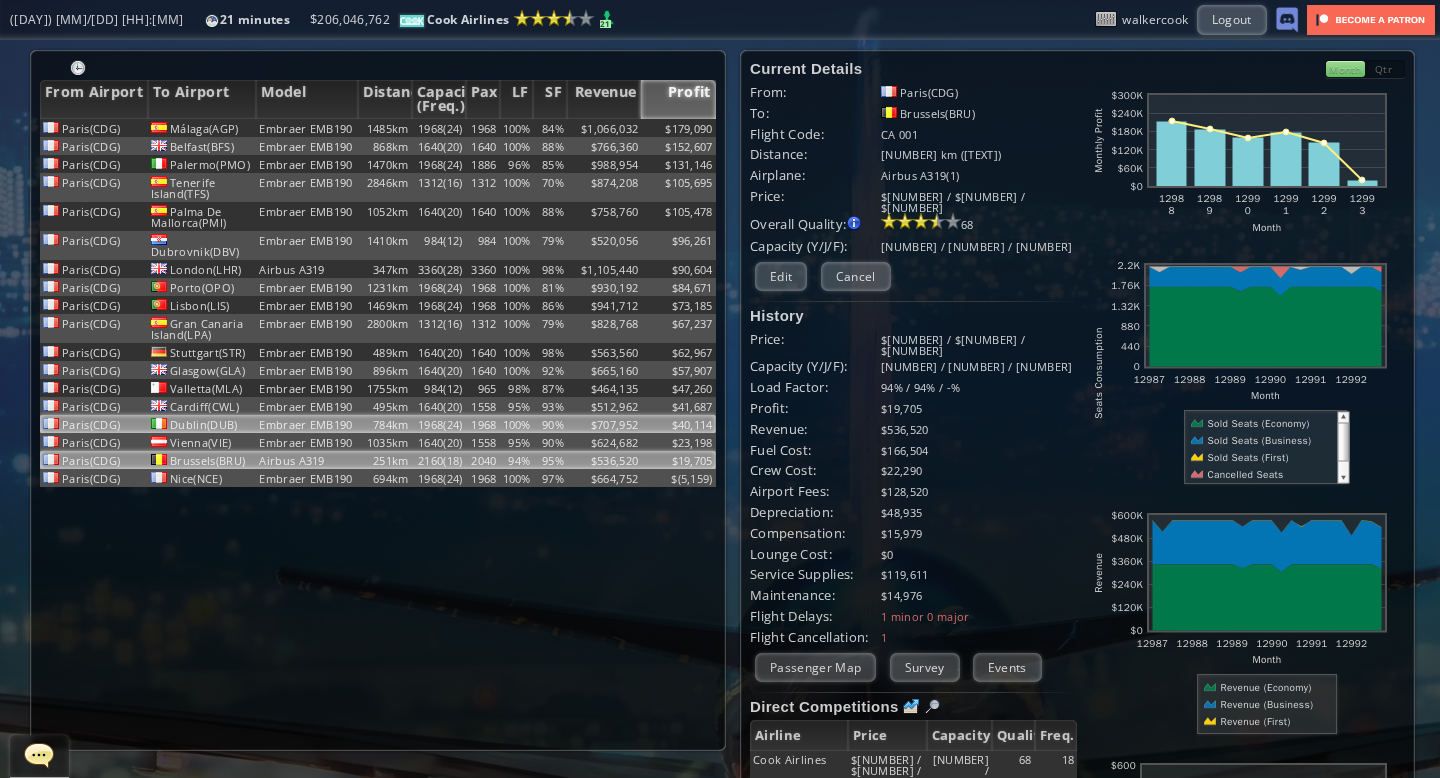 click on "1968" at bounding box center (483, 128) 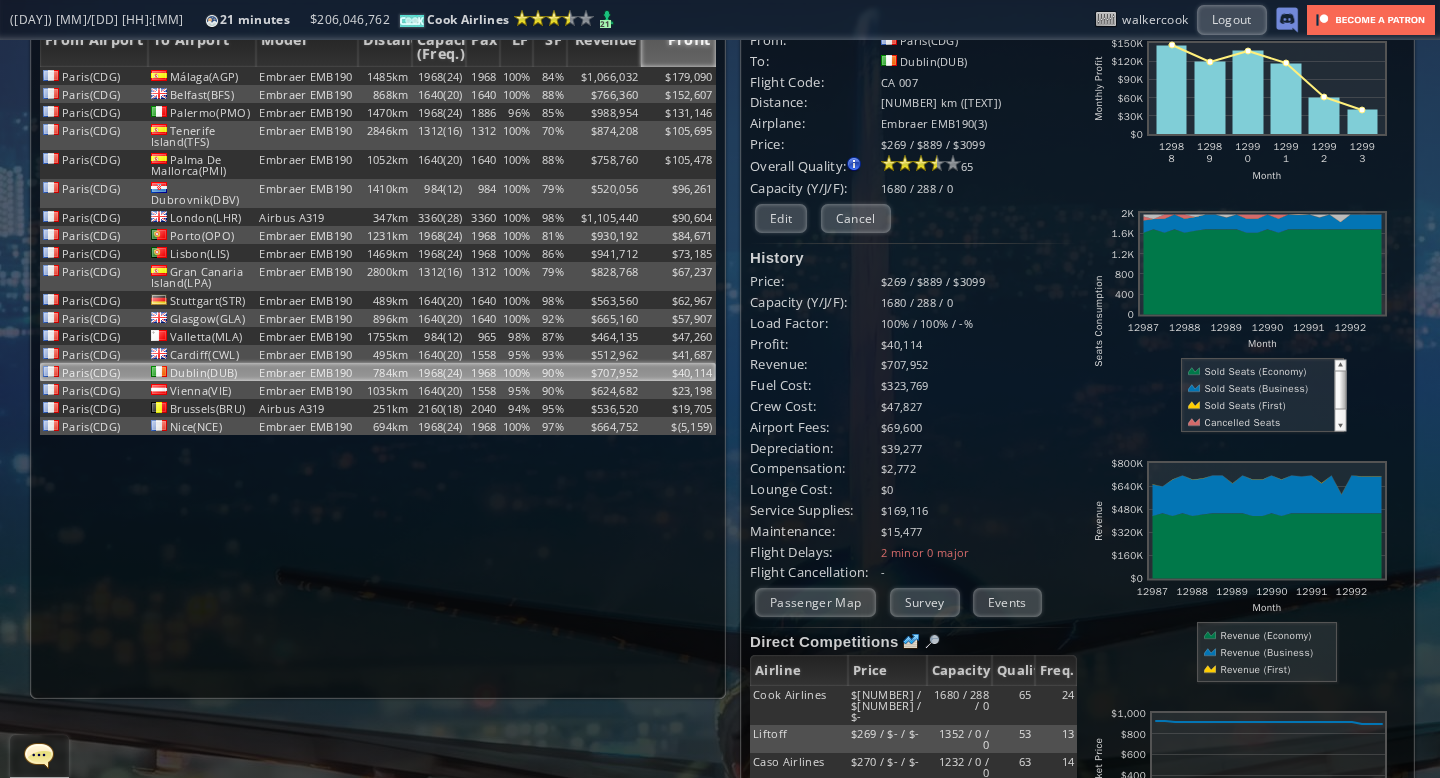 scroll, scrollTop: 0, scrollLeft: 0, axis: both 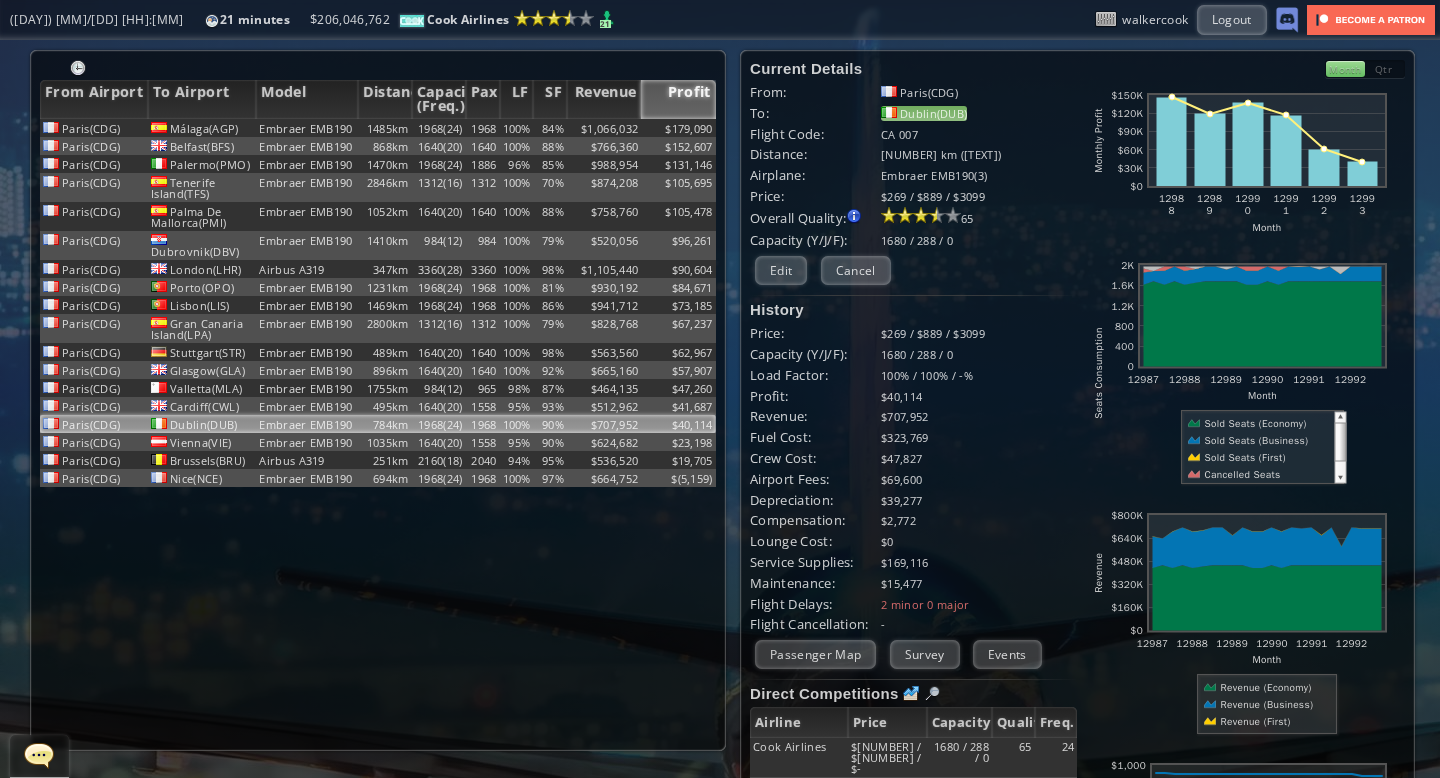 click on "Dublin(DUB)" at bounding box center (924, 113) 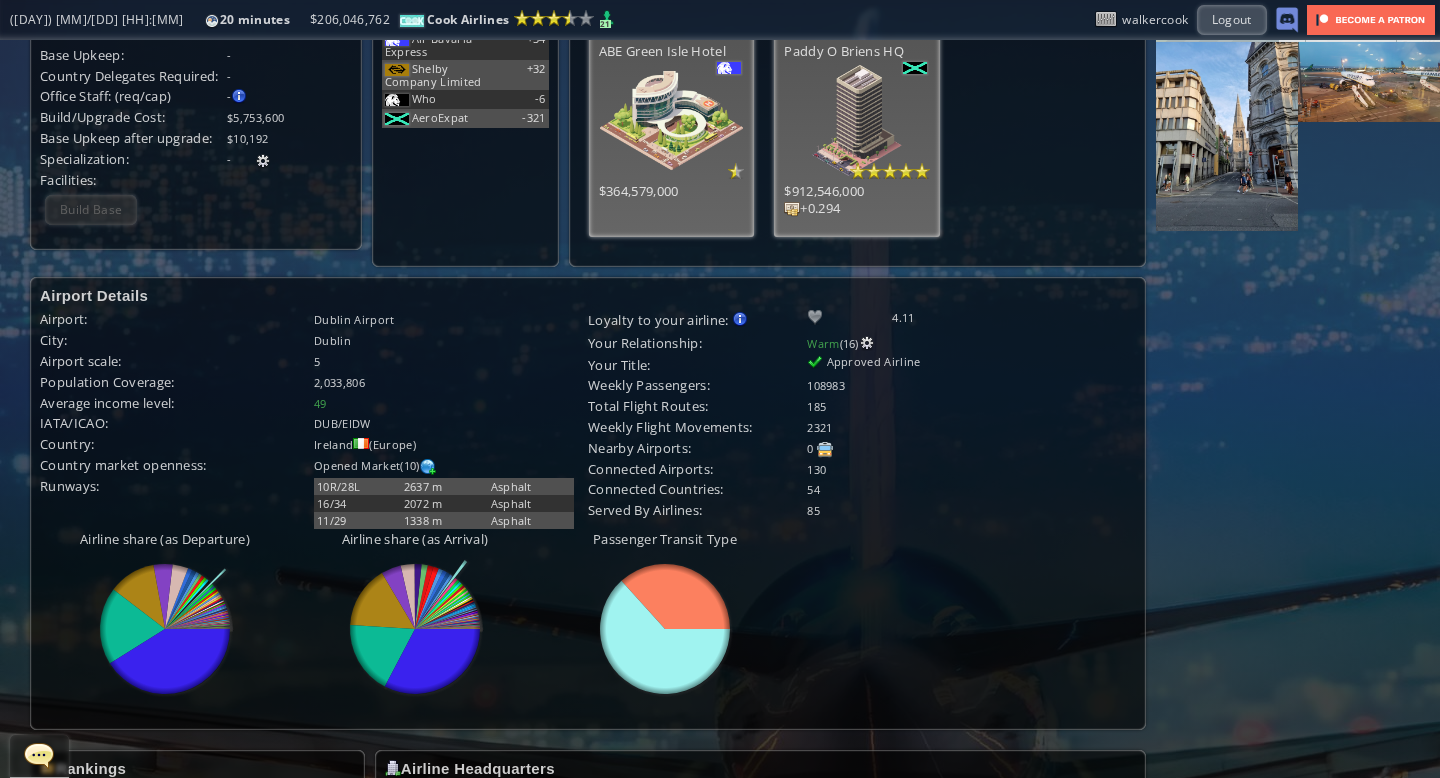 scroll, scrollTop: 0, scrollLeft: 0, axis: both 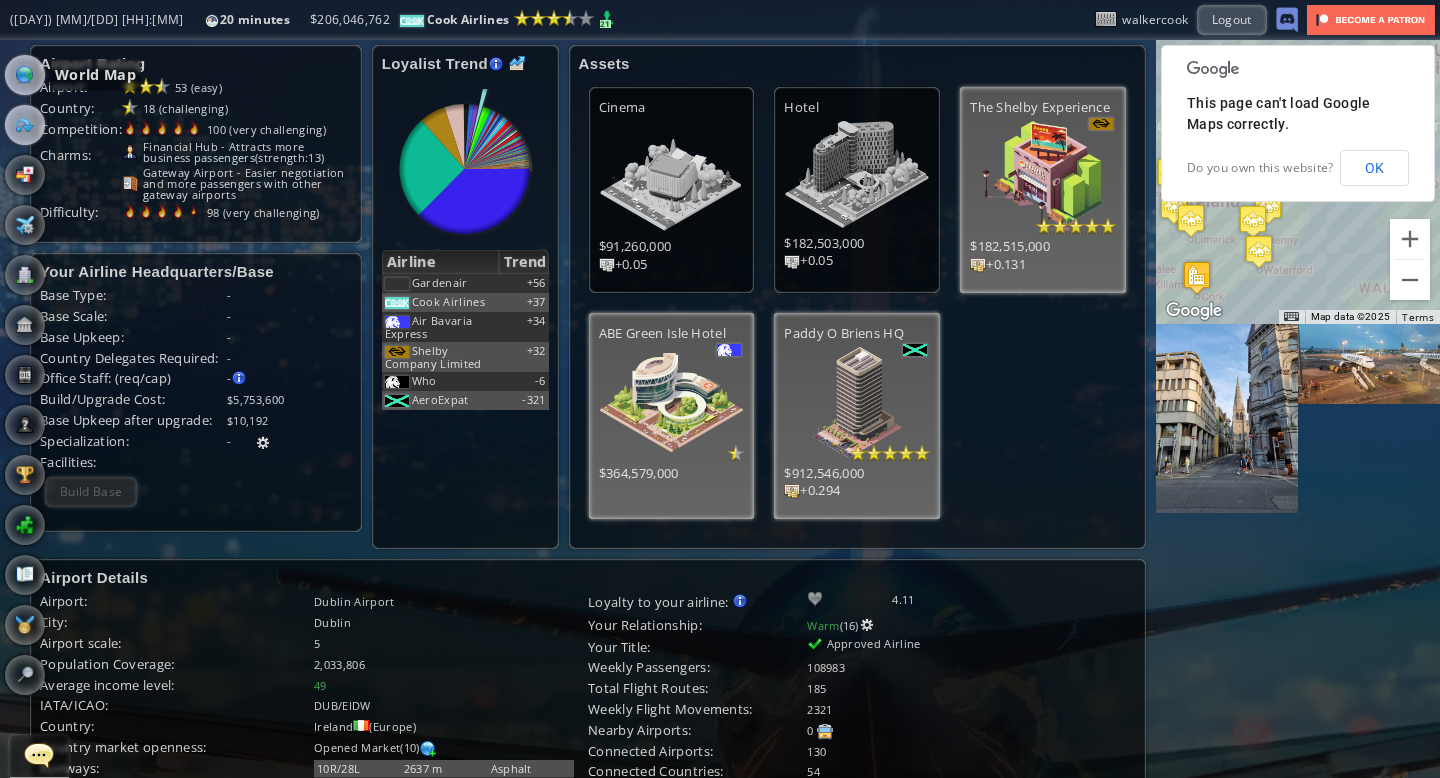 click at bounding box center (25, 75) 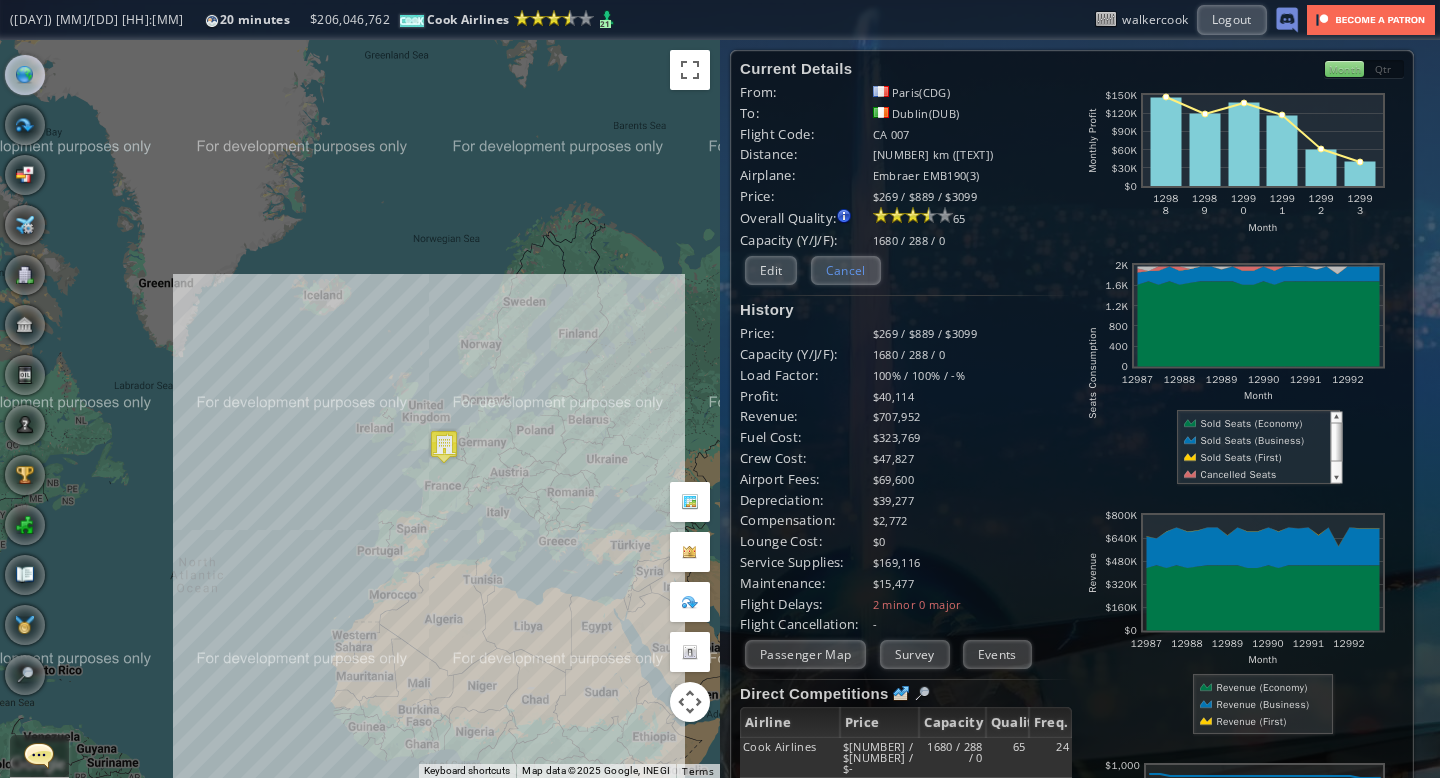 click on "Cancel" at bounding box center [846, 270] 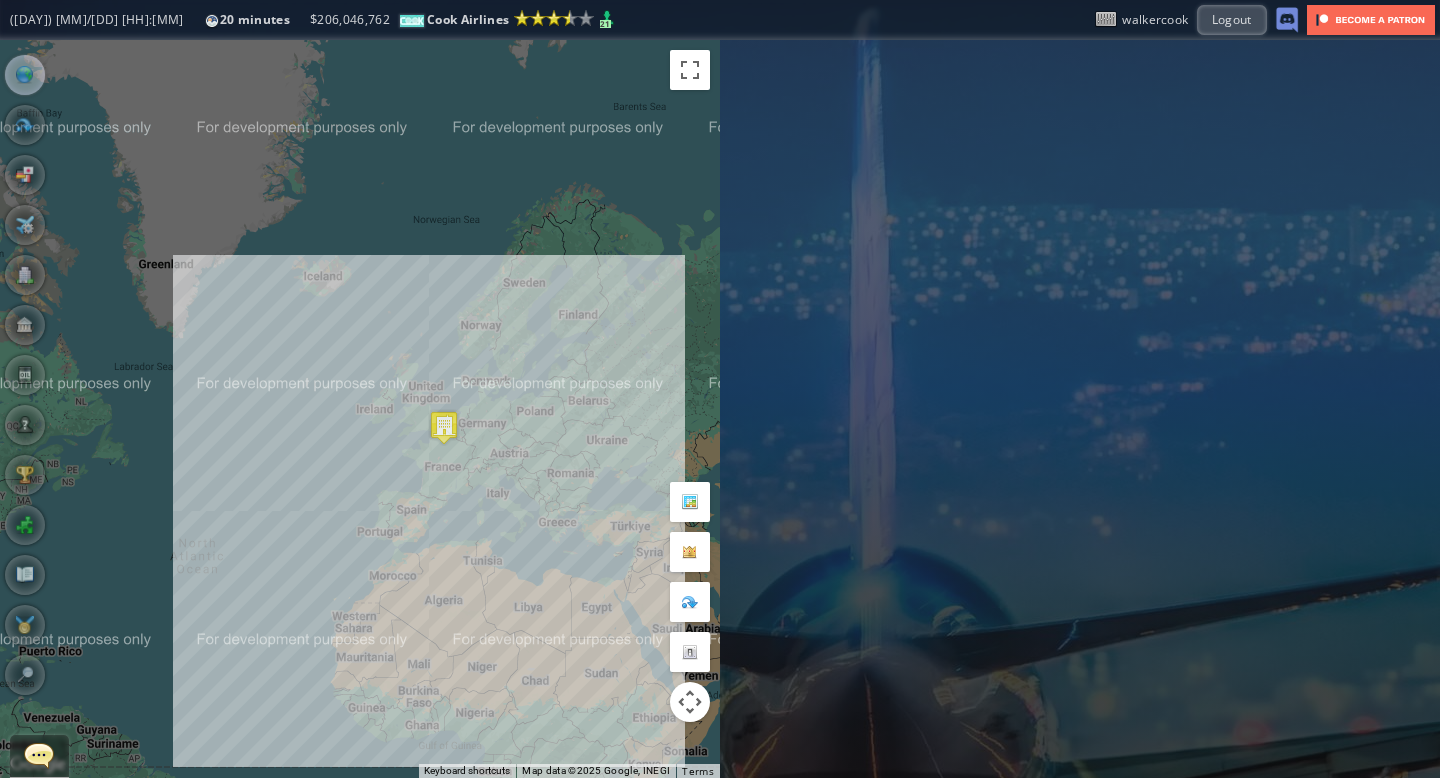 drag, startPoint x: 514, startPoint y: 395, endPoint x: 514, endPoint y: 369, distance: 26 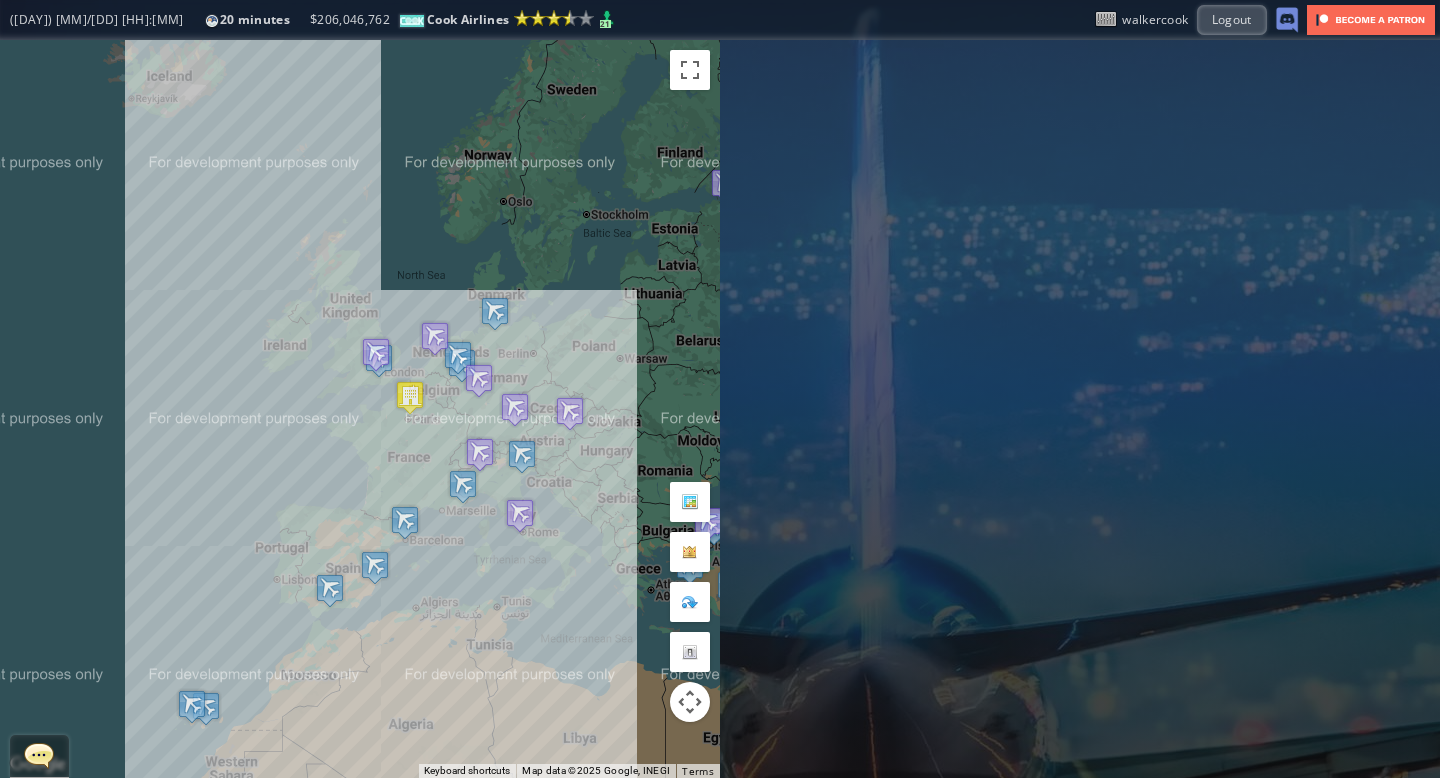 drag, startPoint x: 512, startPoint y: 384, endPoint x: 553, endPoint y: 278, distance: 113.65298 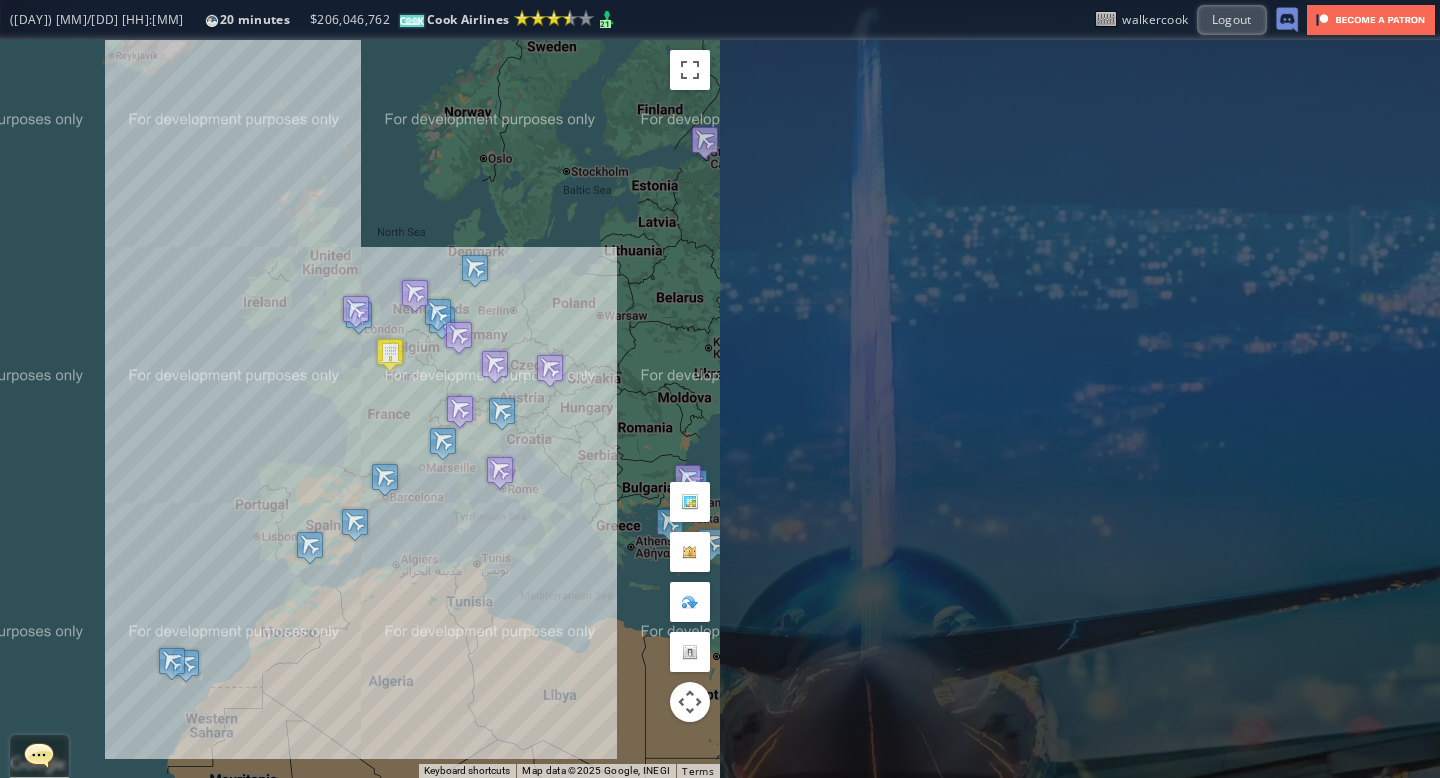 drag, startPoint x: 550, startPoint y: 346, endPoint x: 530, endPoint y: 301, distance: 49.24429 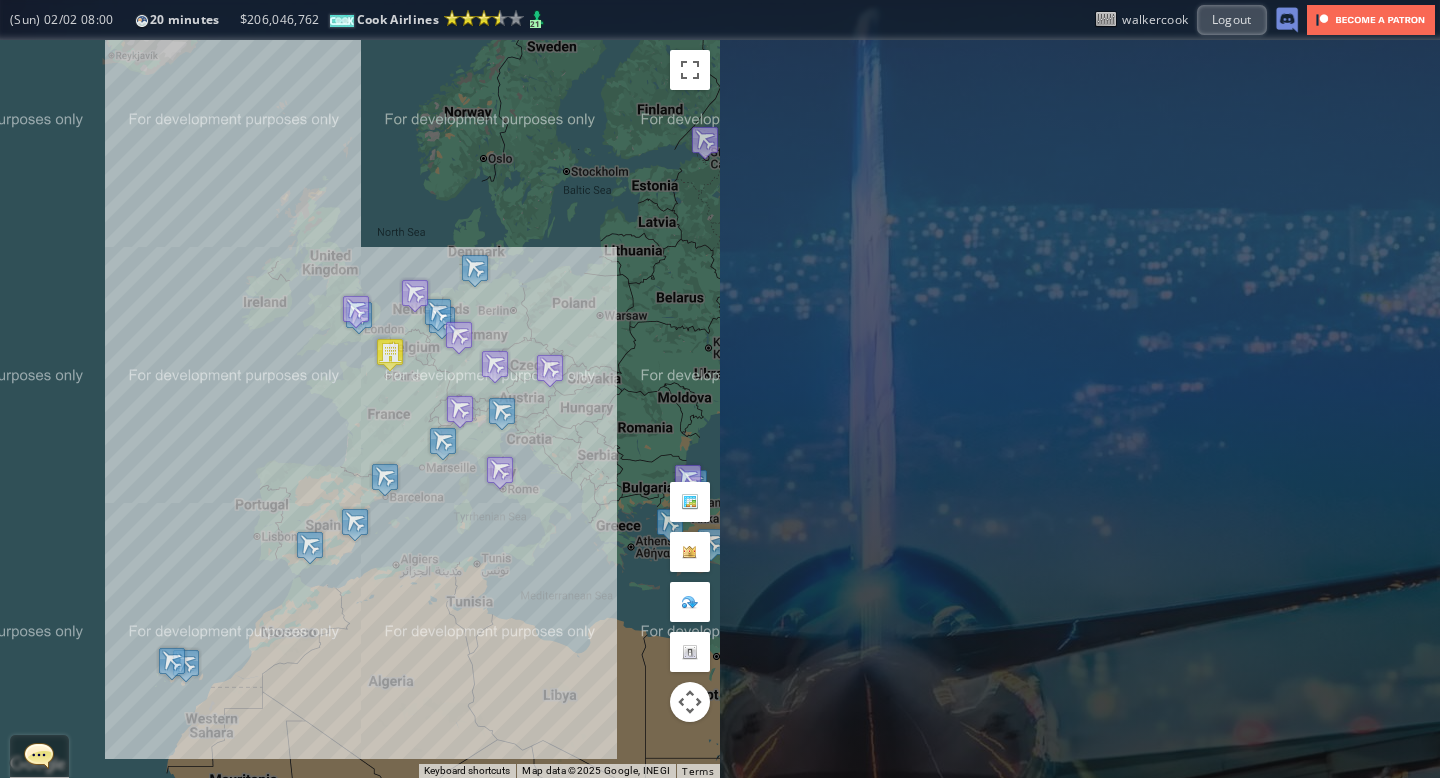 click at bounding box center [390, 354] 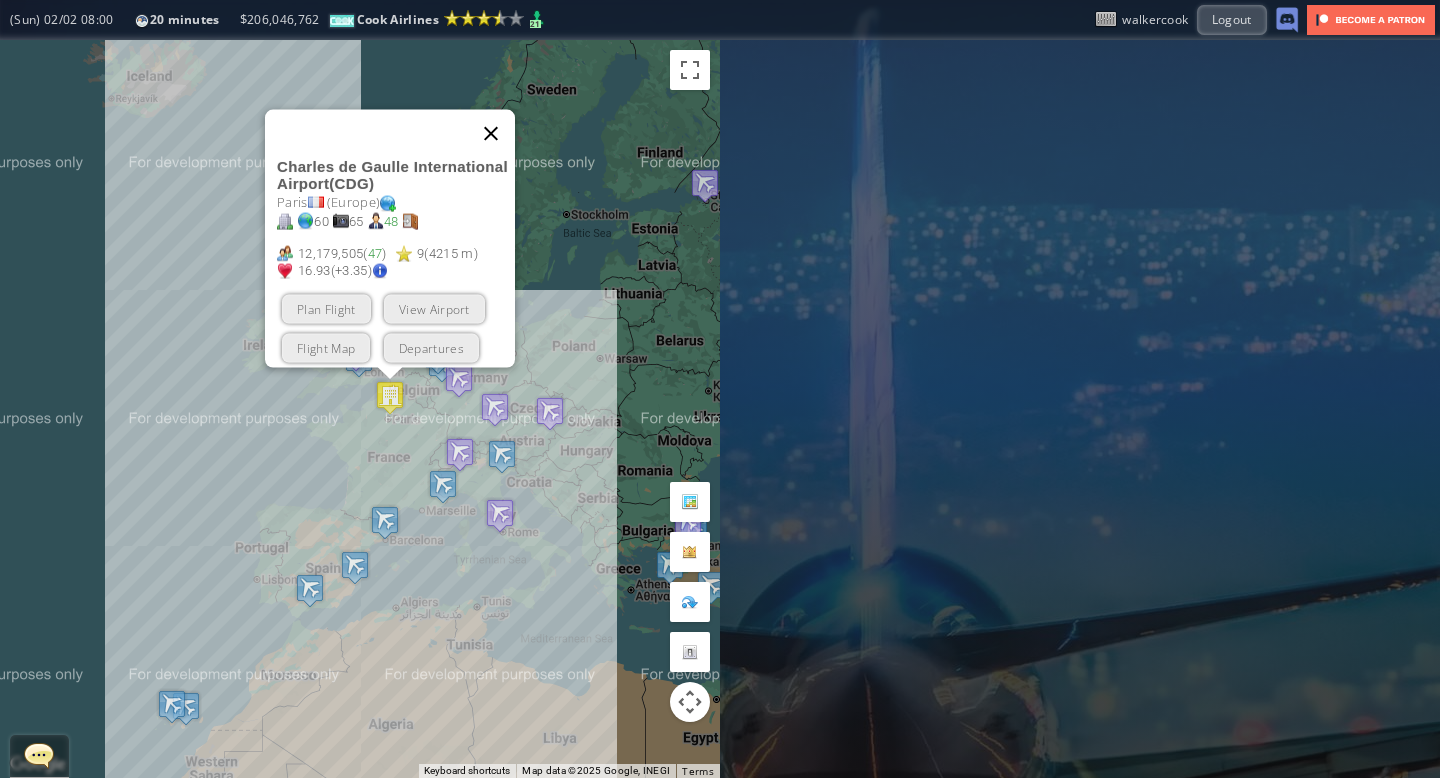 click at bounding box center (491, 134) 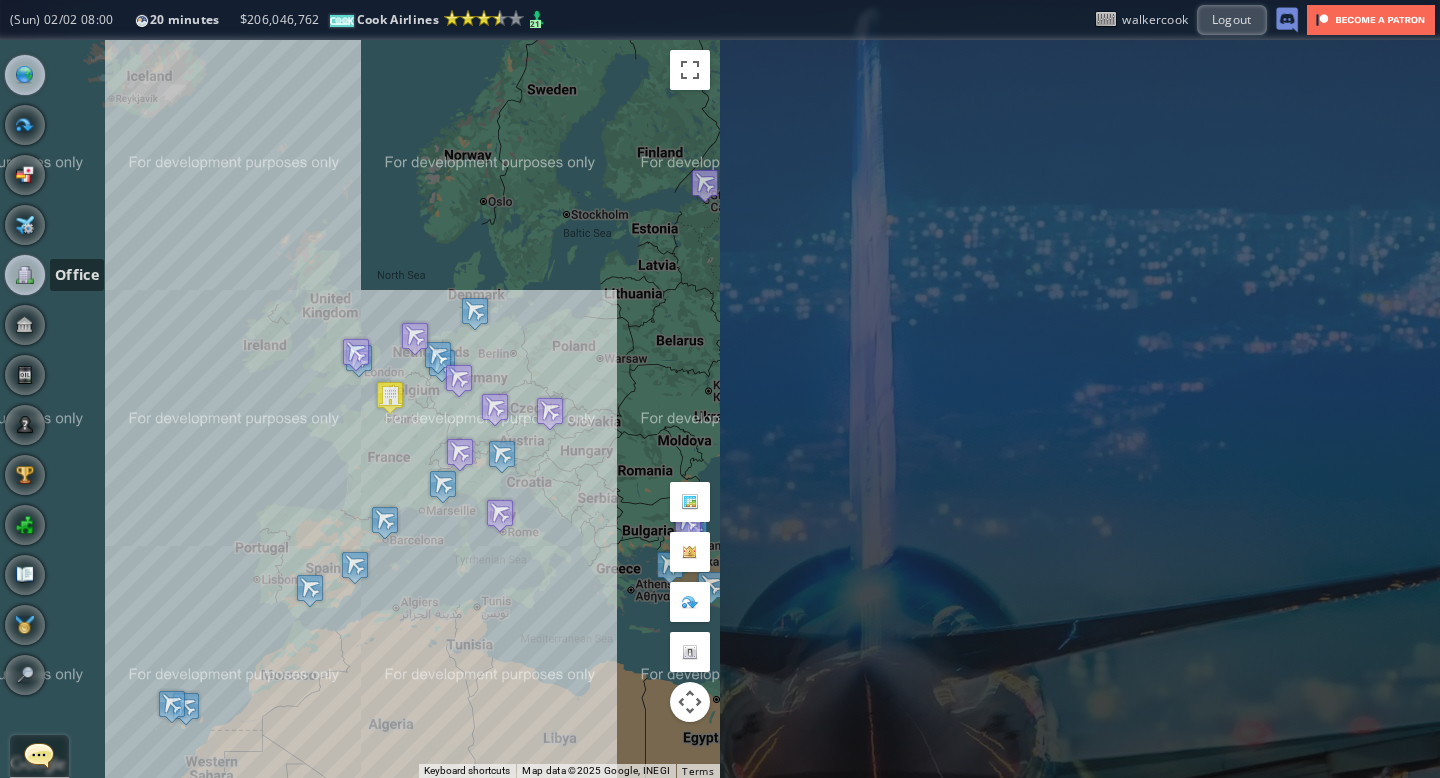 click at bounding box center [25, 275] 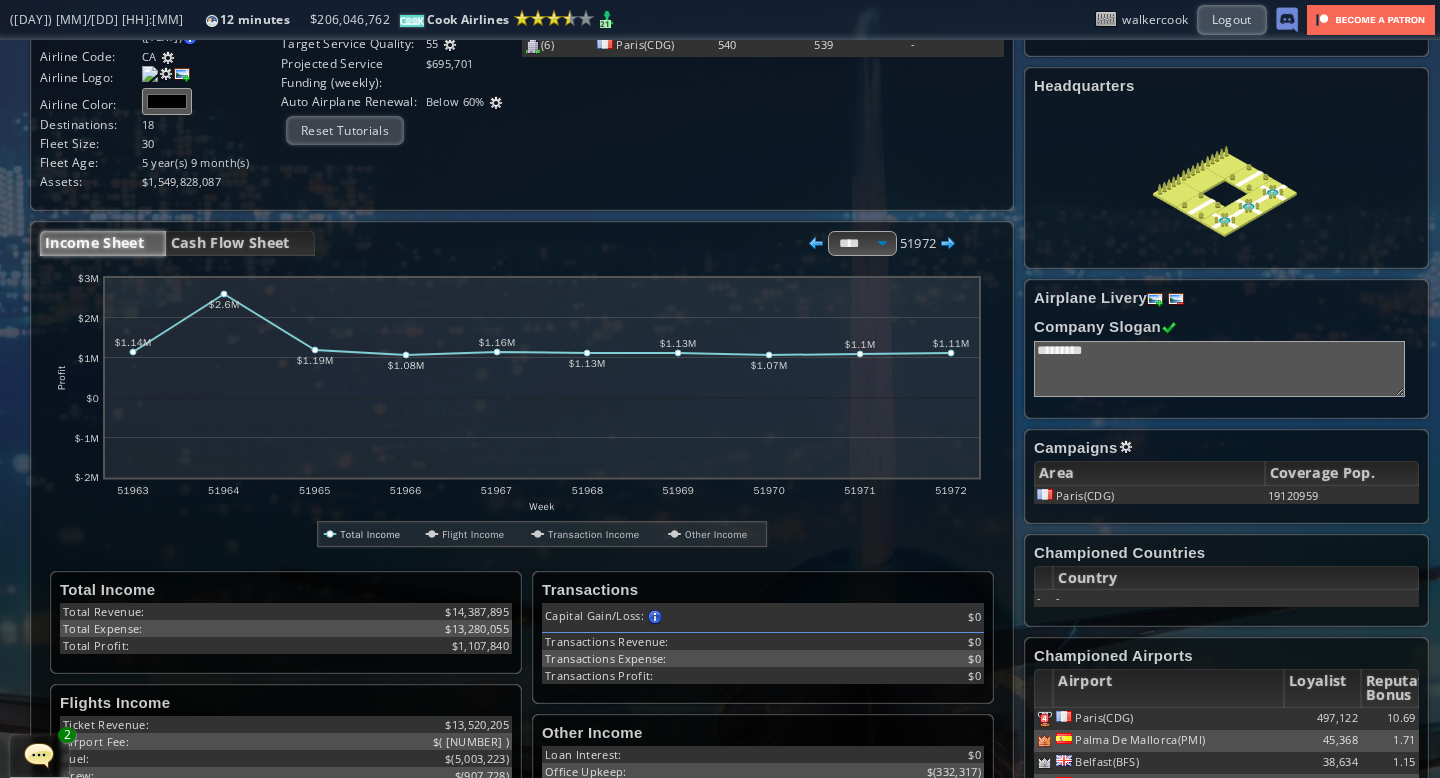 scroll, scrollTop: 103, scrollLeft: 0, axis: vertical 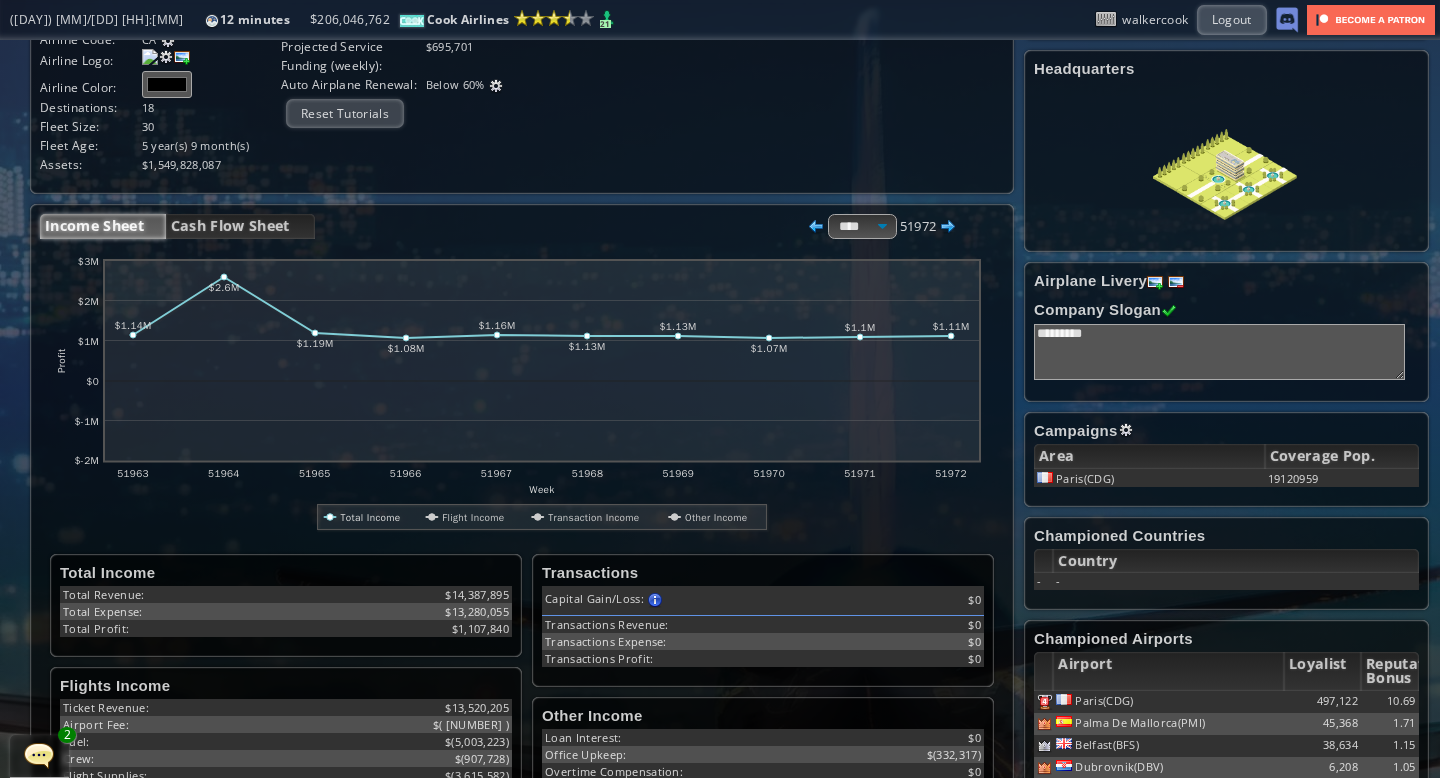 drag, startPoint x: 1124, startPoint y: 337, endPoint x: 1008, endPoint y: 332, distance: 116.10771 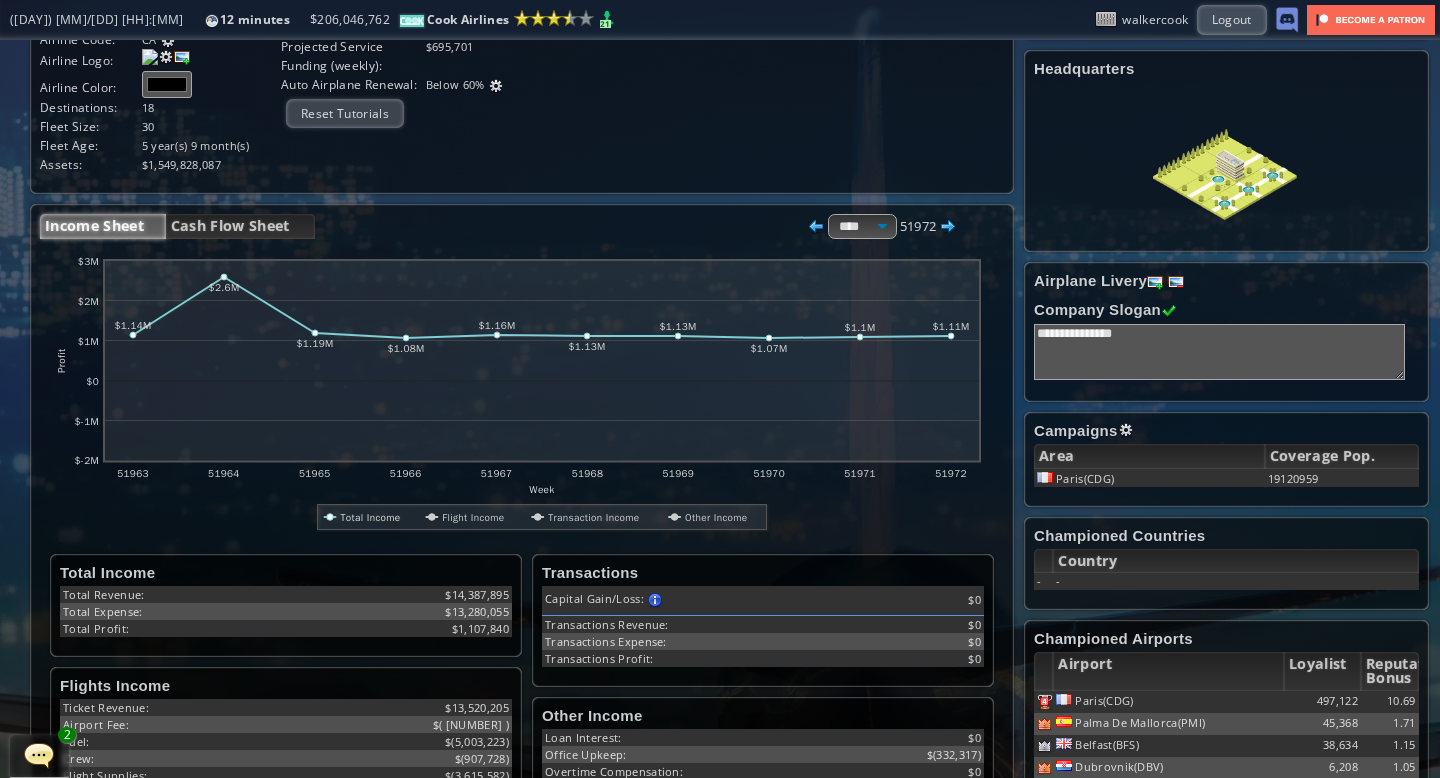type on "**********" 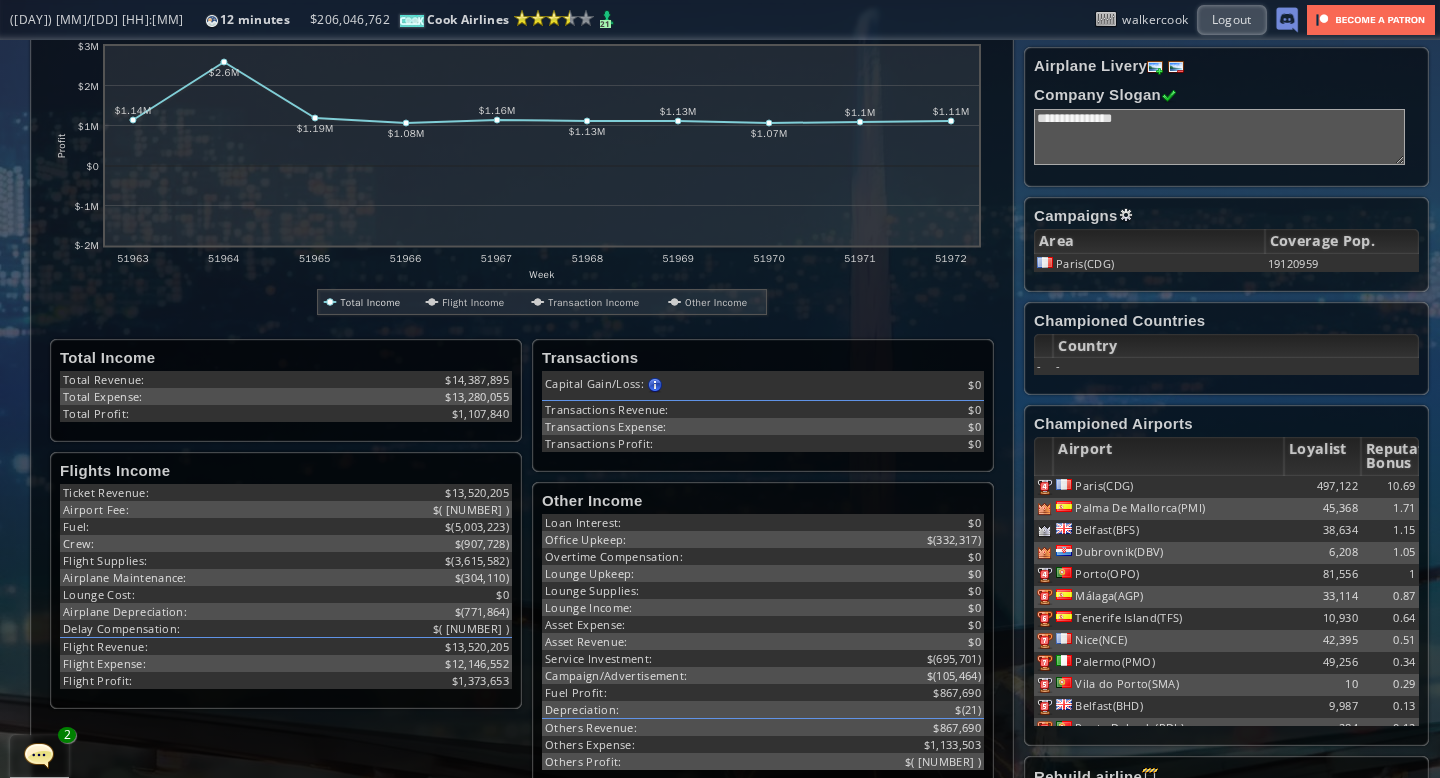 scroll, scrollTop: 0, scrollLeft: 0, axis: both 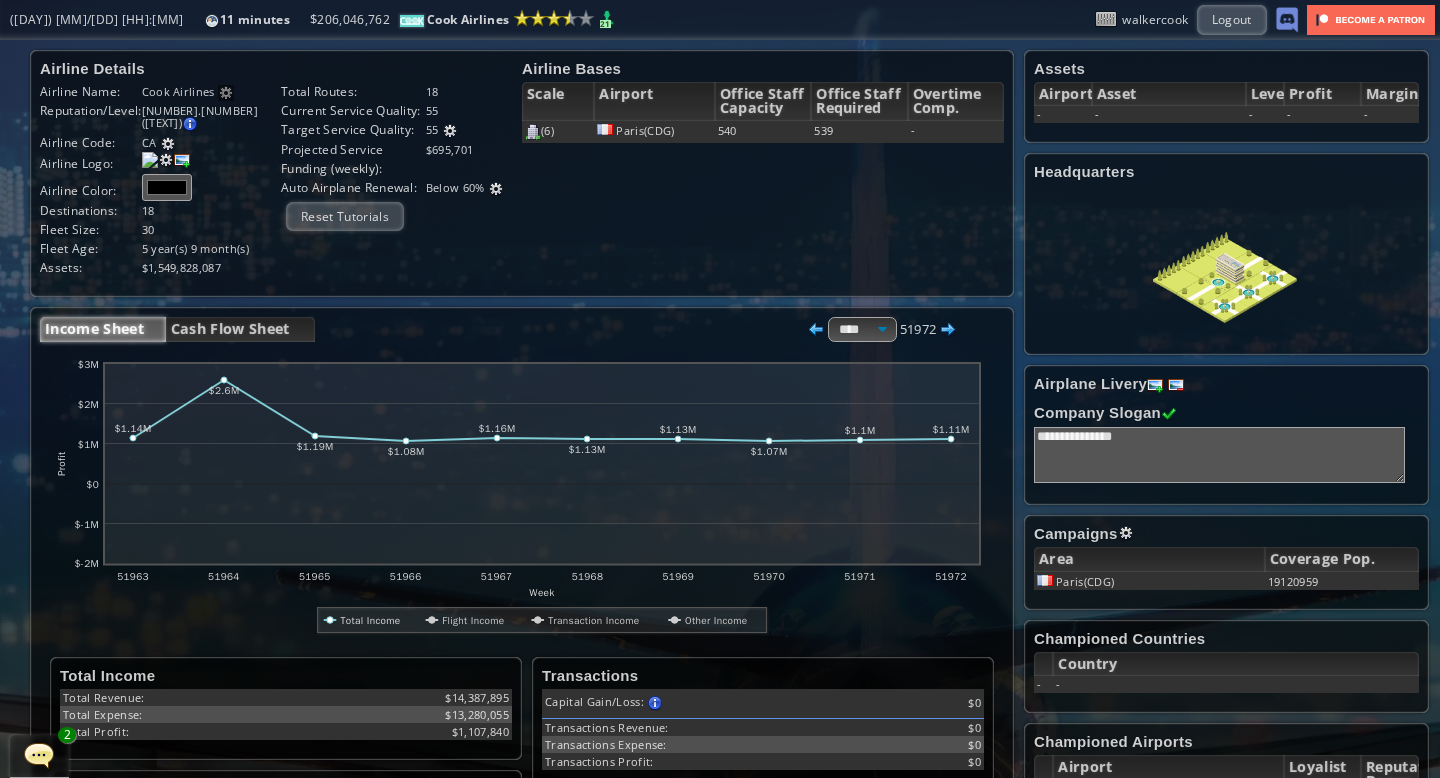click at bounding box center (39, 755) 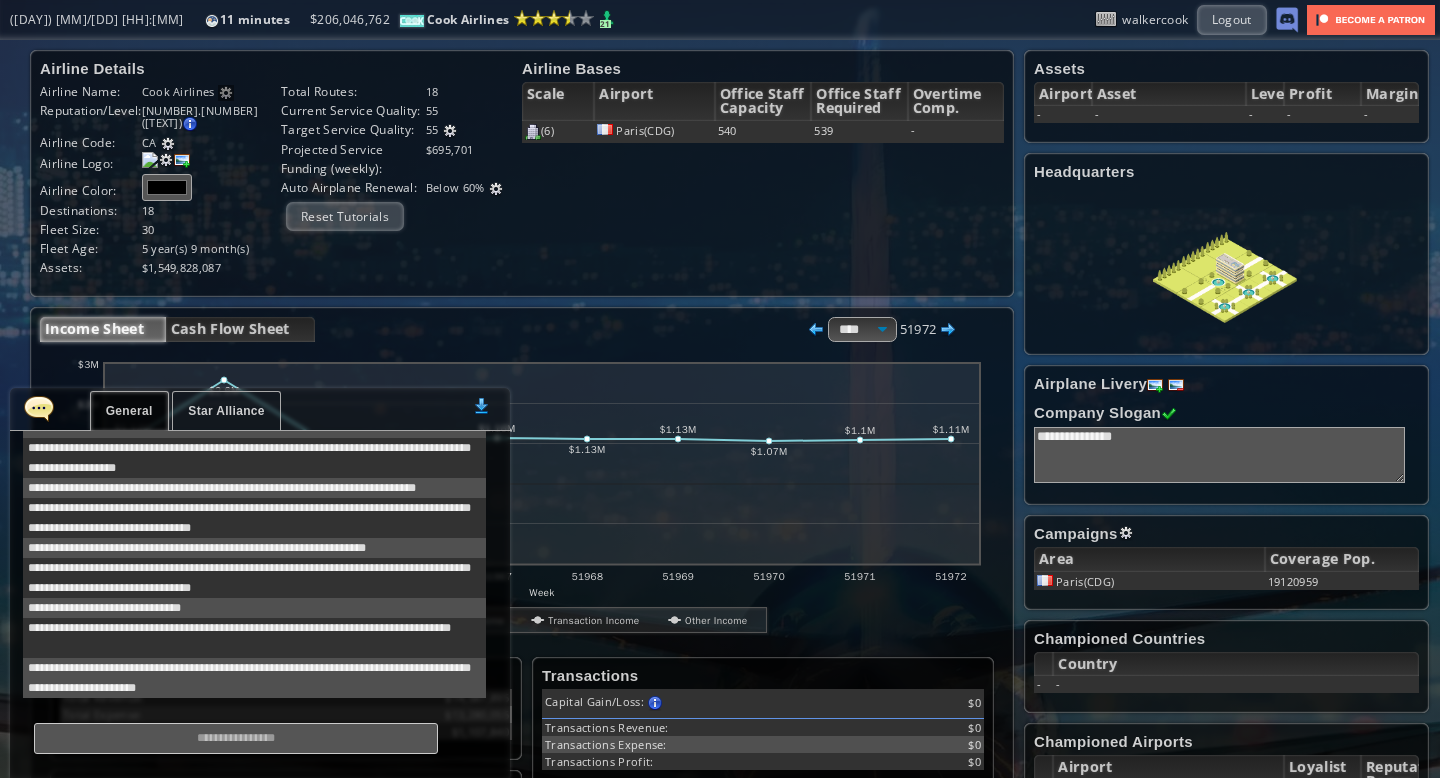 scroll, scrollTop: 598, scrollLeft: 0, axis: vertical 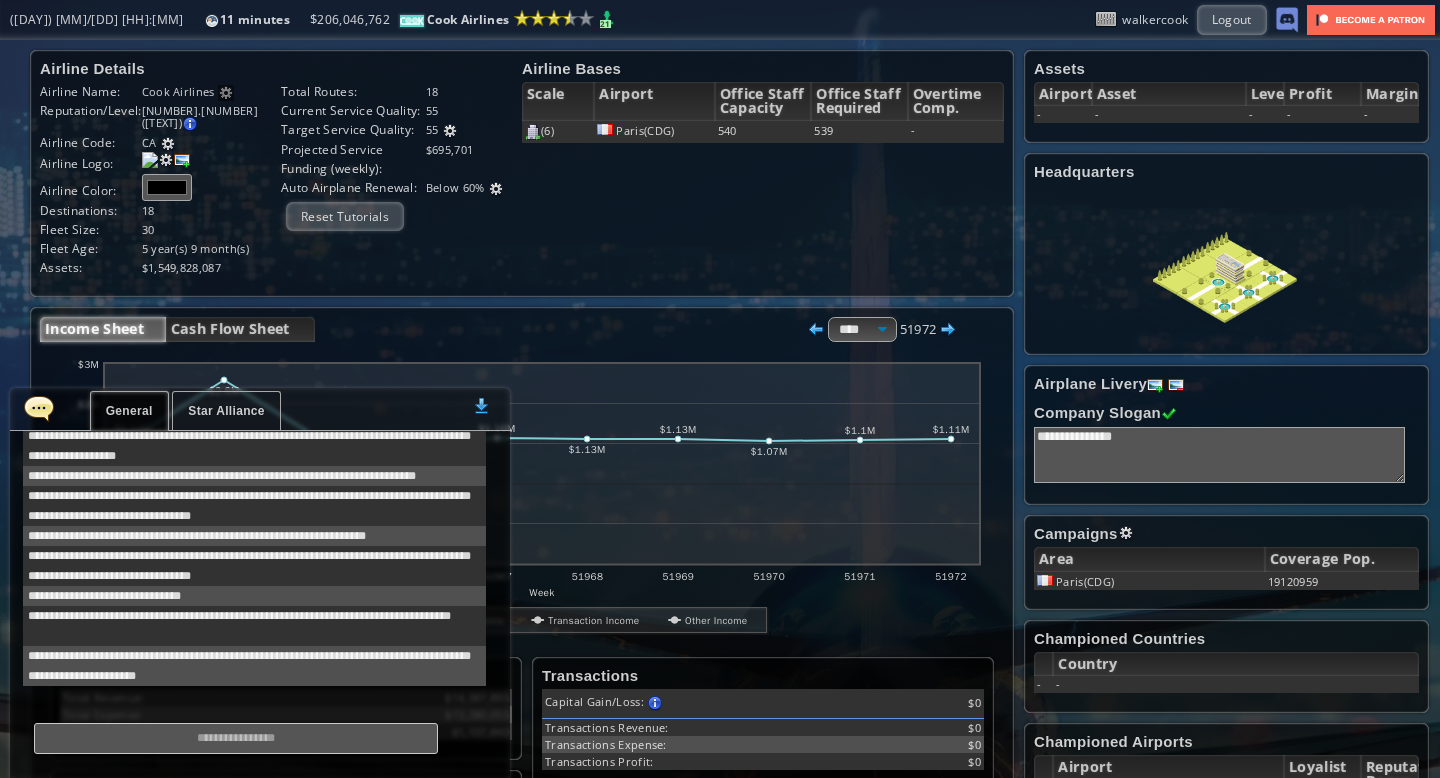 click on "Star Alliance" at bounding box center (226, 411) 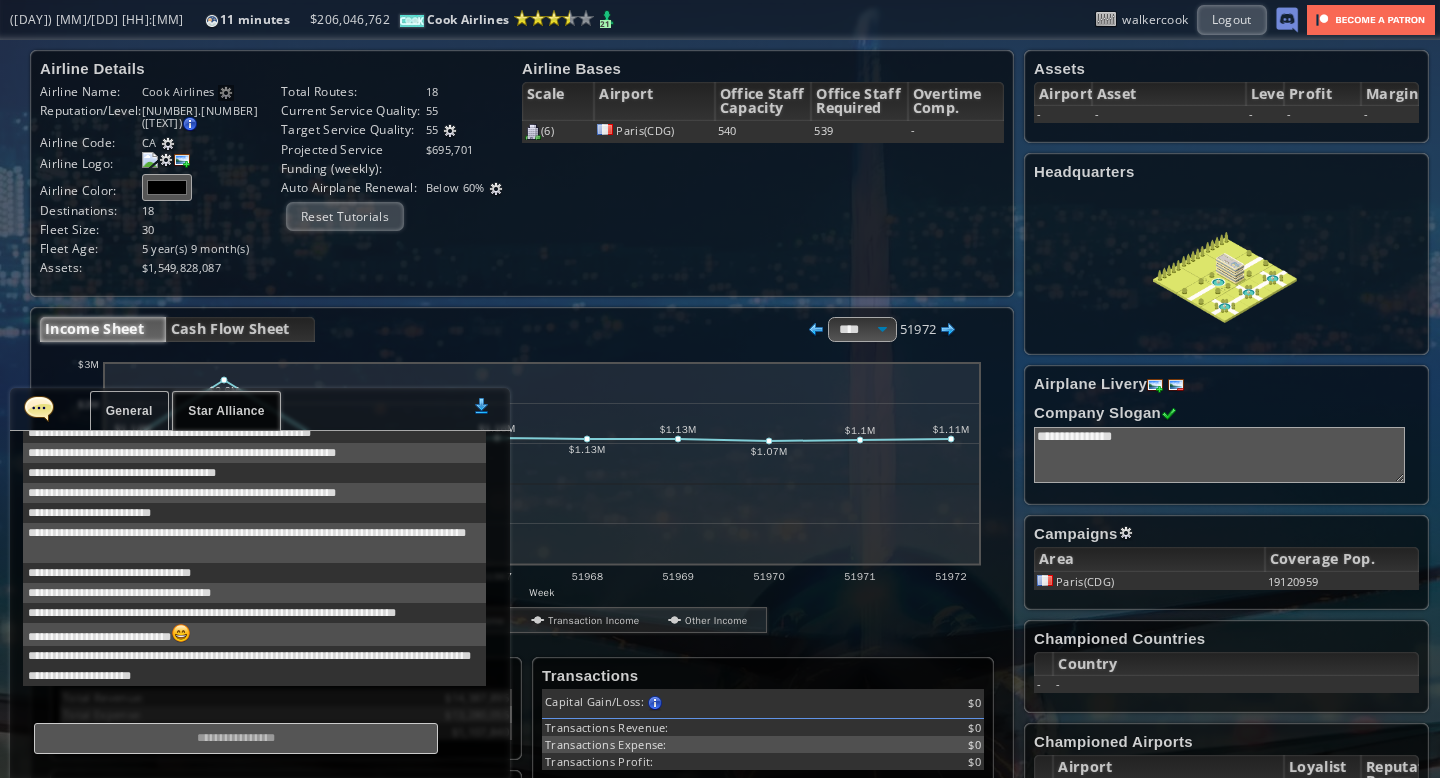 click on "General" at bounding box center (129, 411) 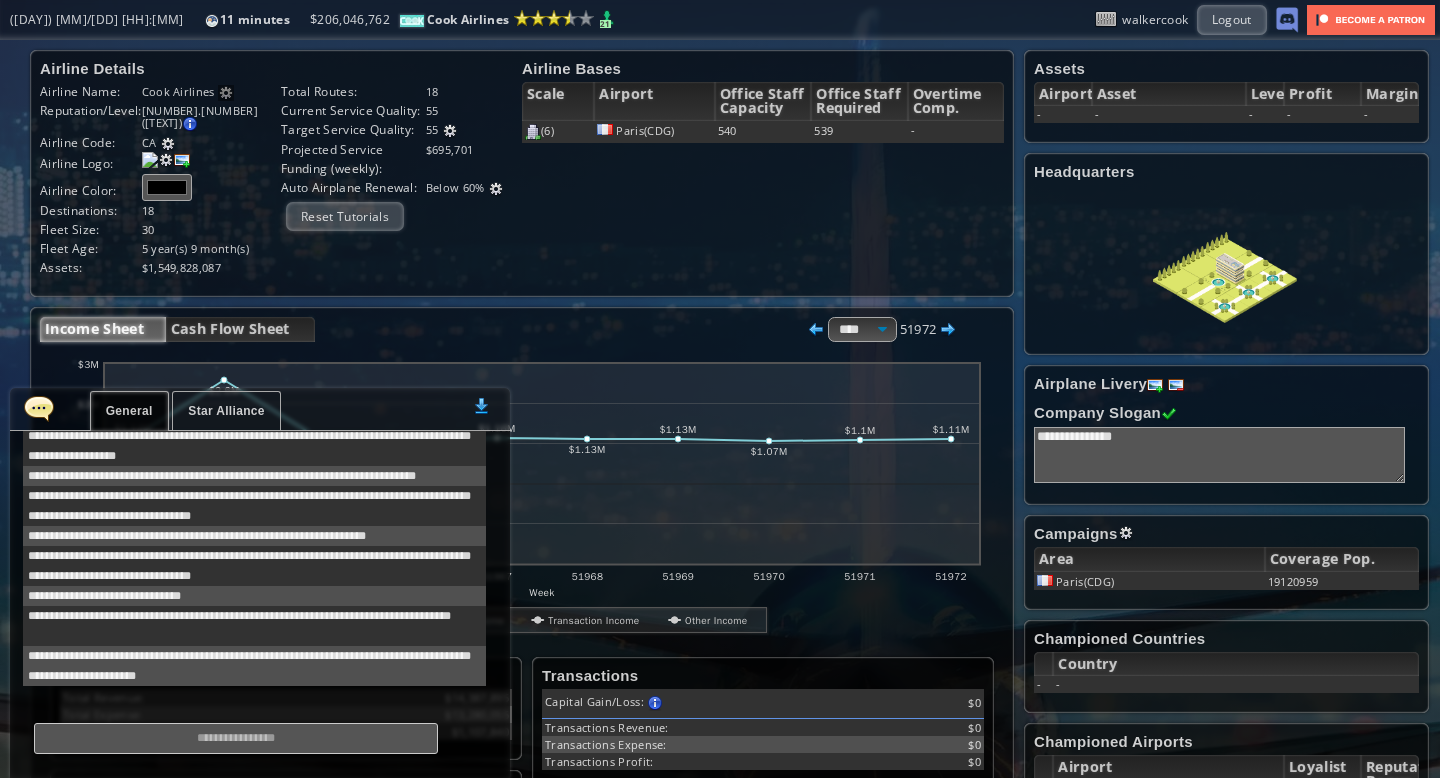 click at bounding box center [39, 408] 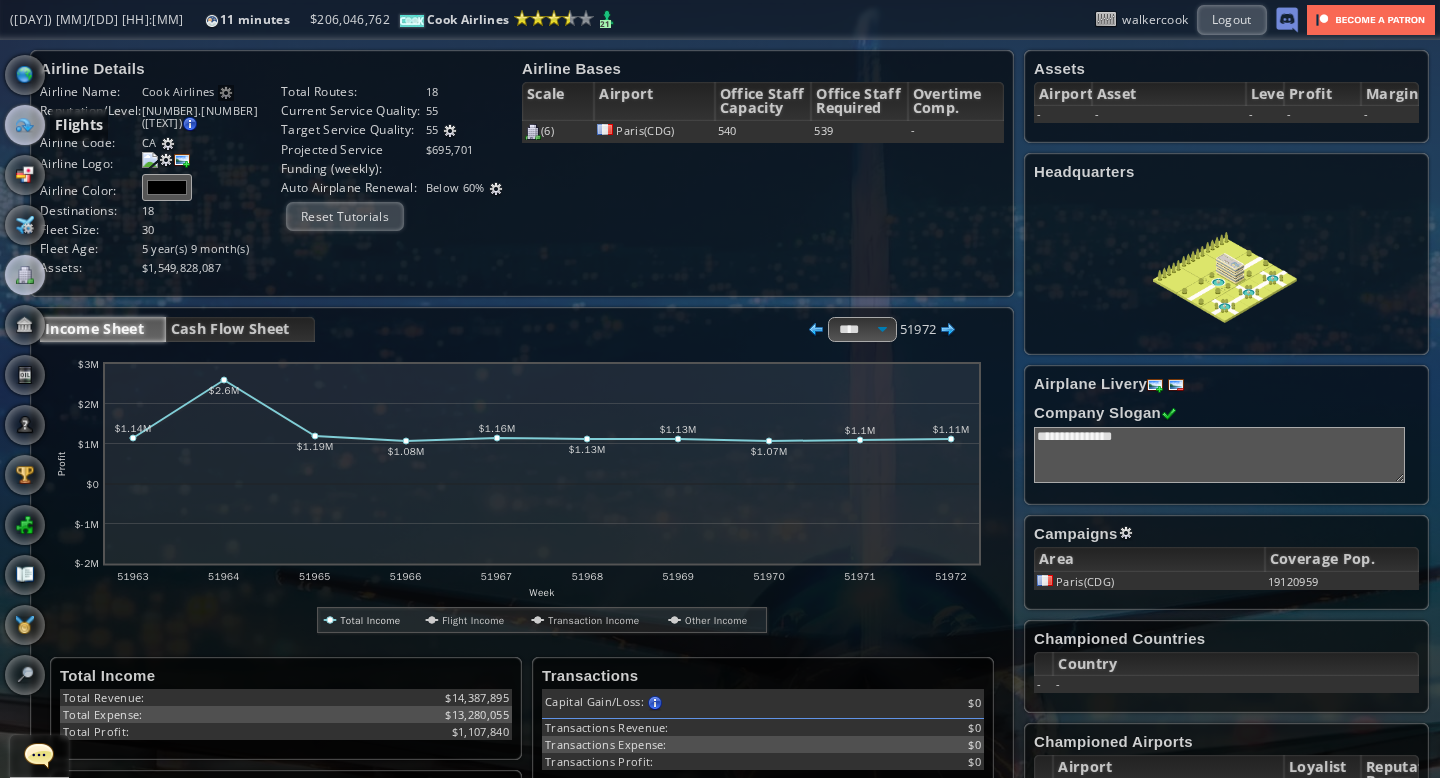 click at bounding box center [25, 125] 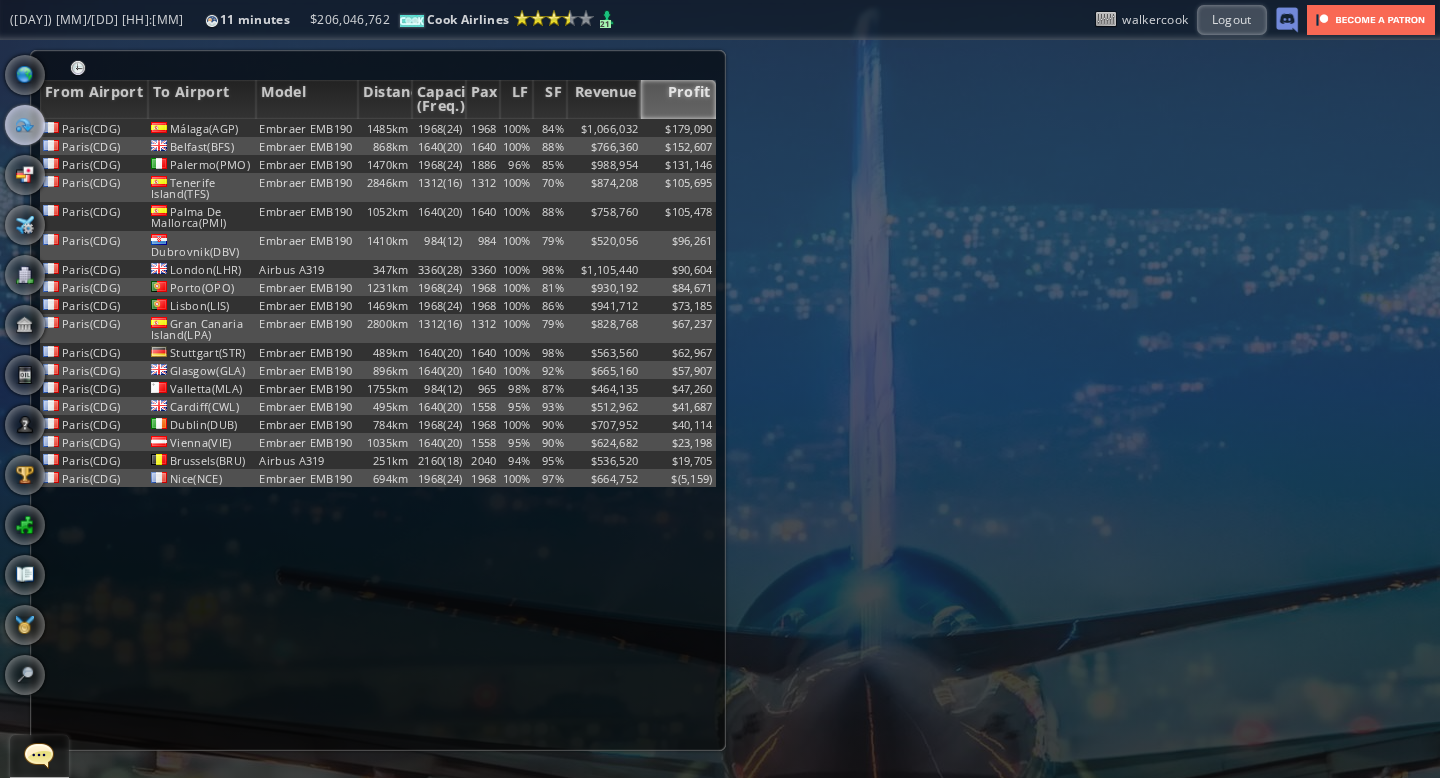 click on "Profit" at bounding box center (678, 99) 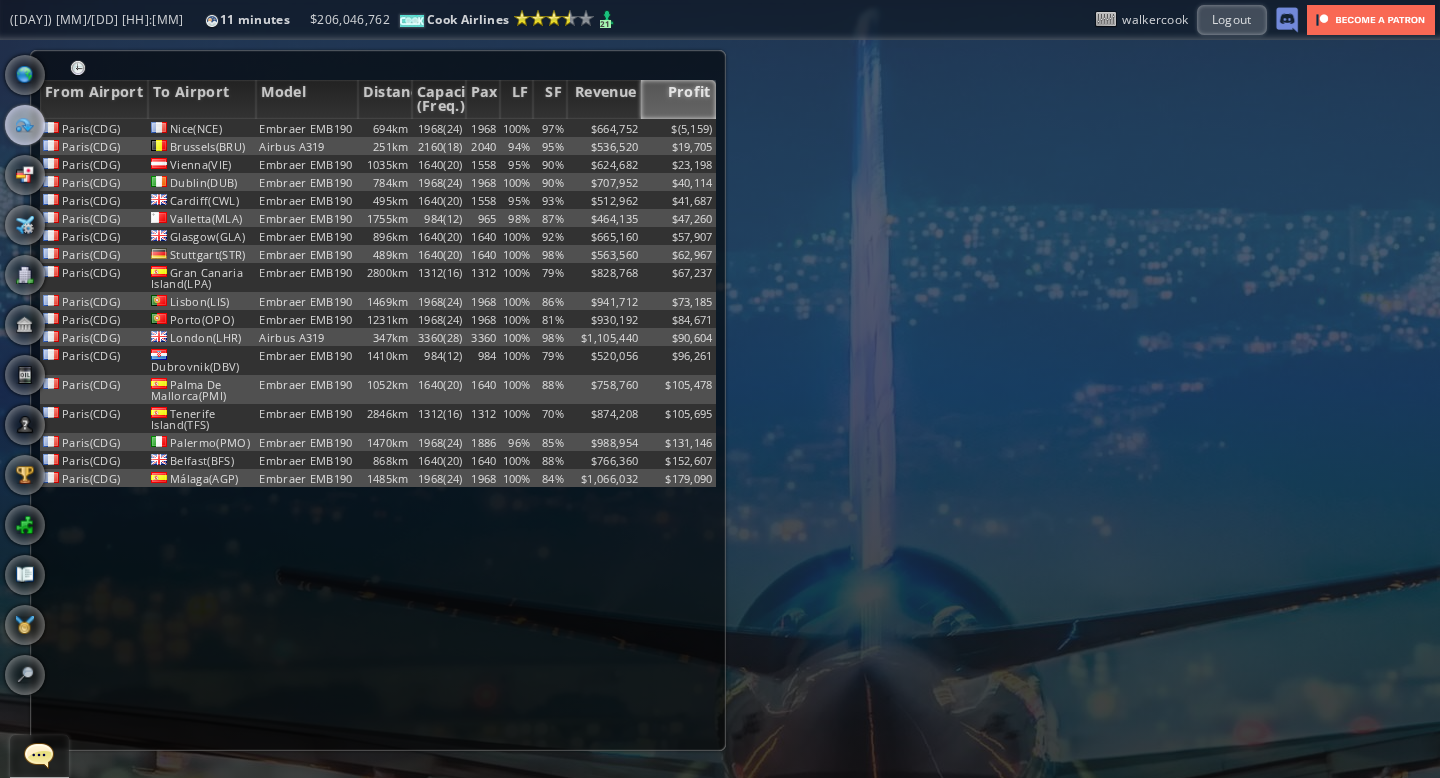 click on "Profit" at bounding box center [678, 99] 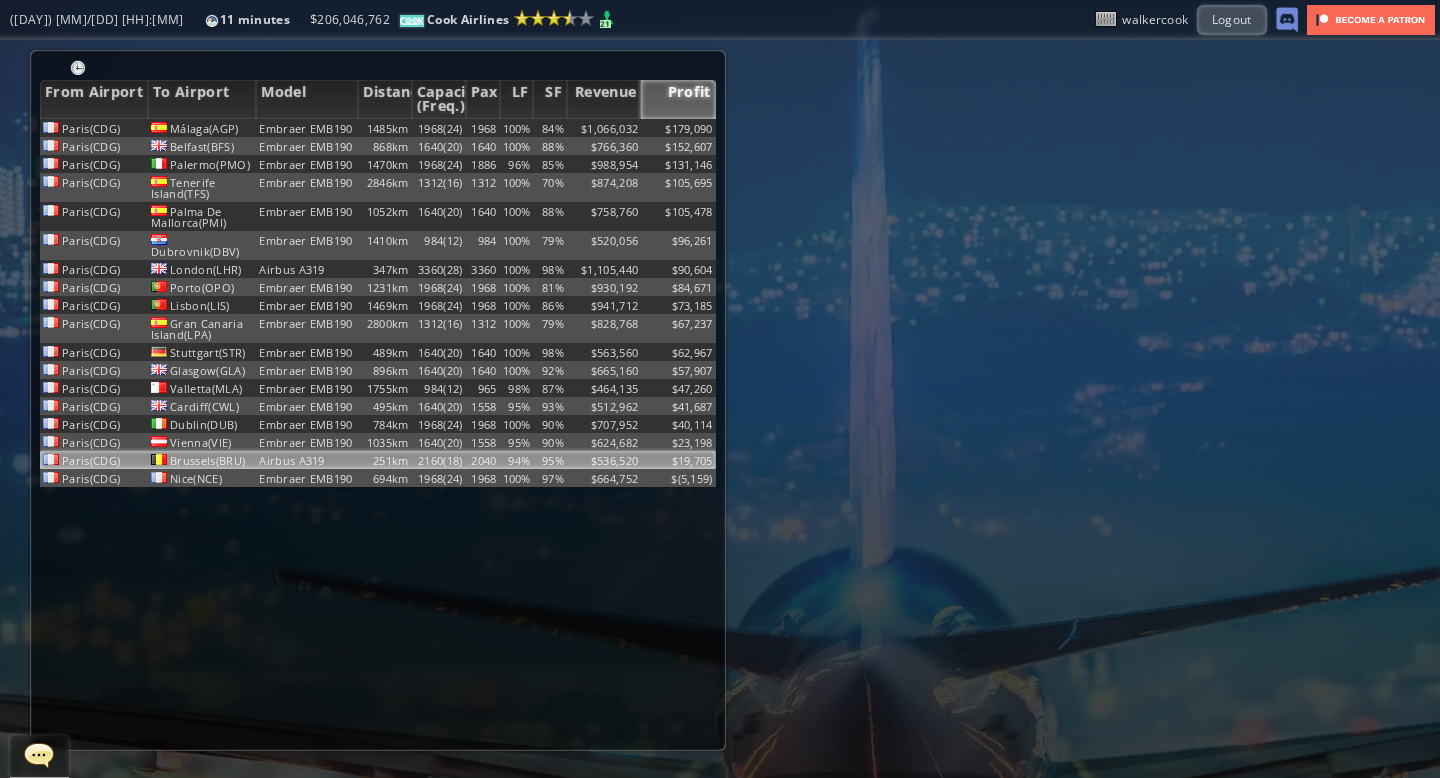 click on "$536,520" at bounding box center (604, 128) 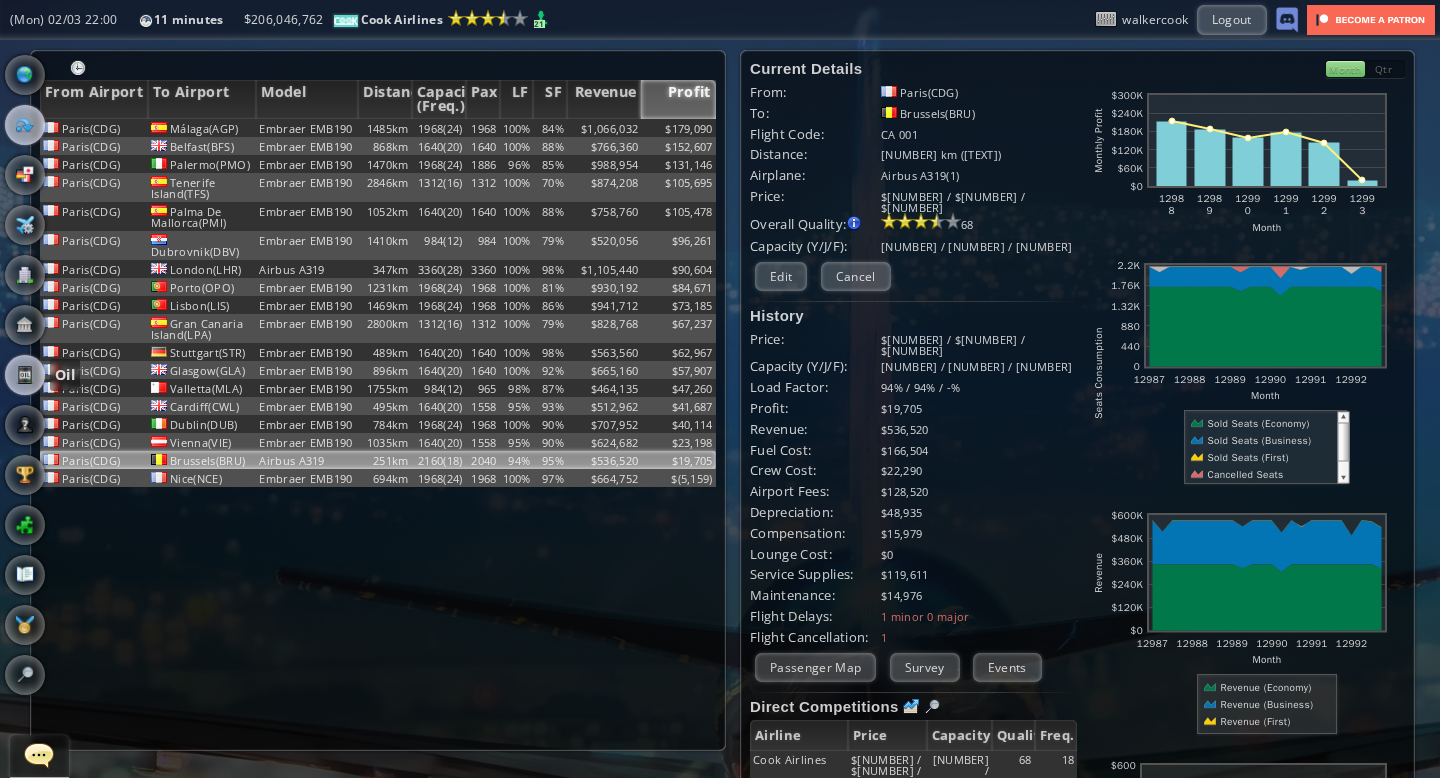 click at bounding box center [25, 375] 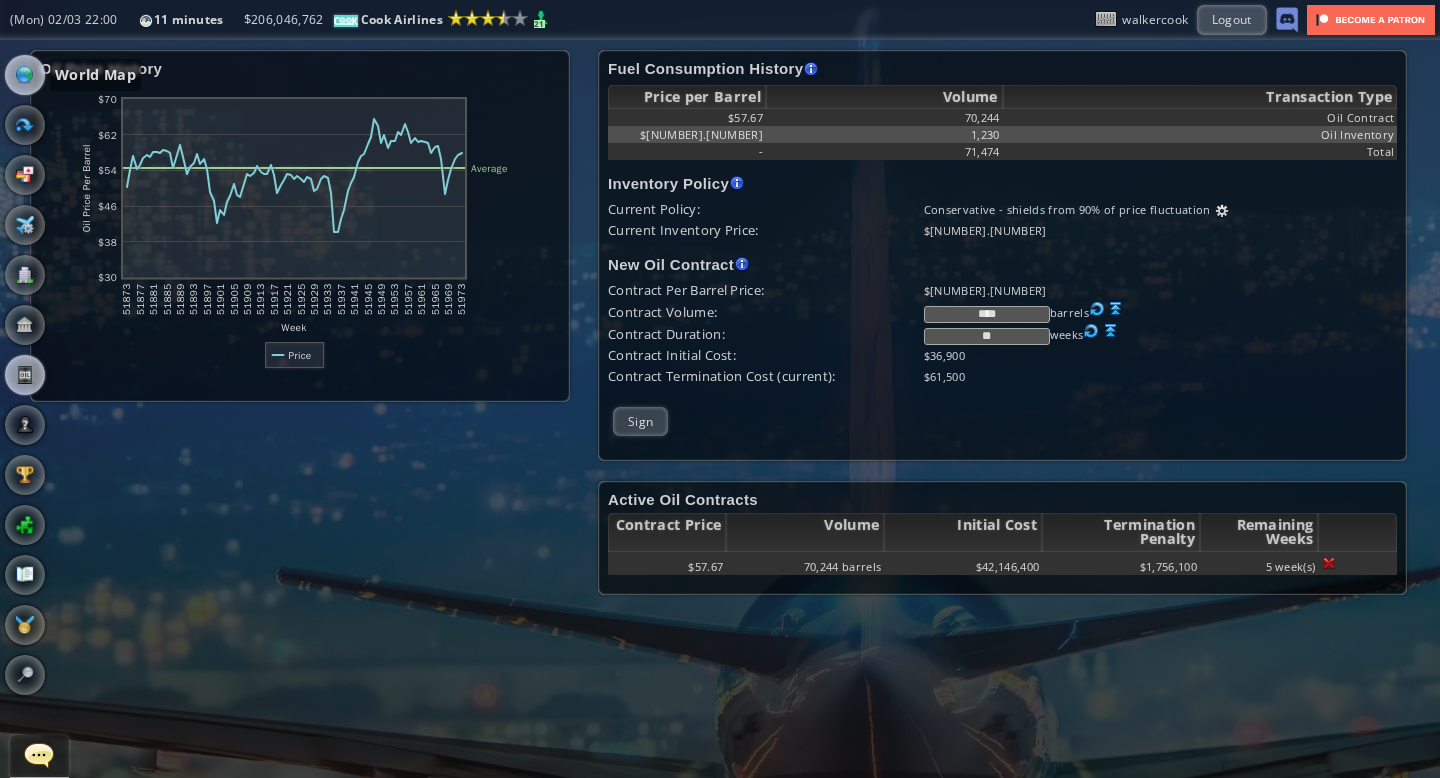 click at bounding box center [25, 75] 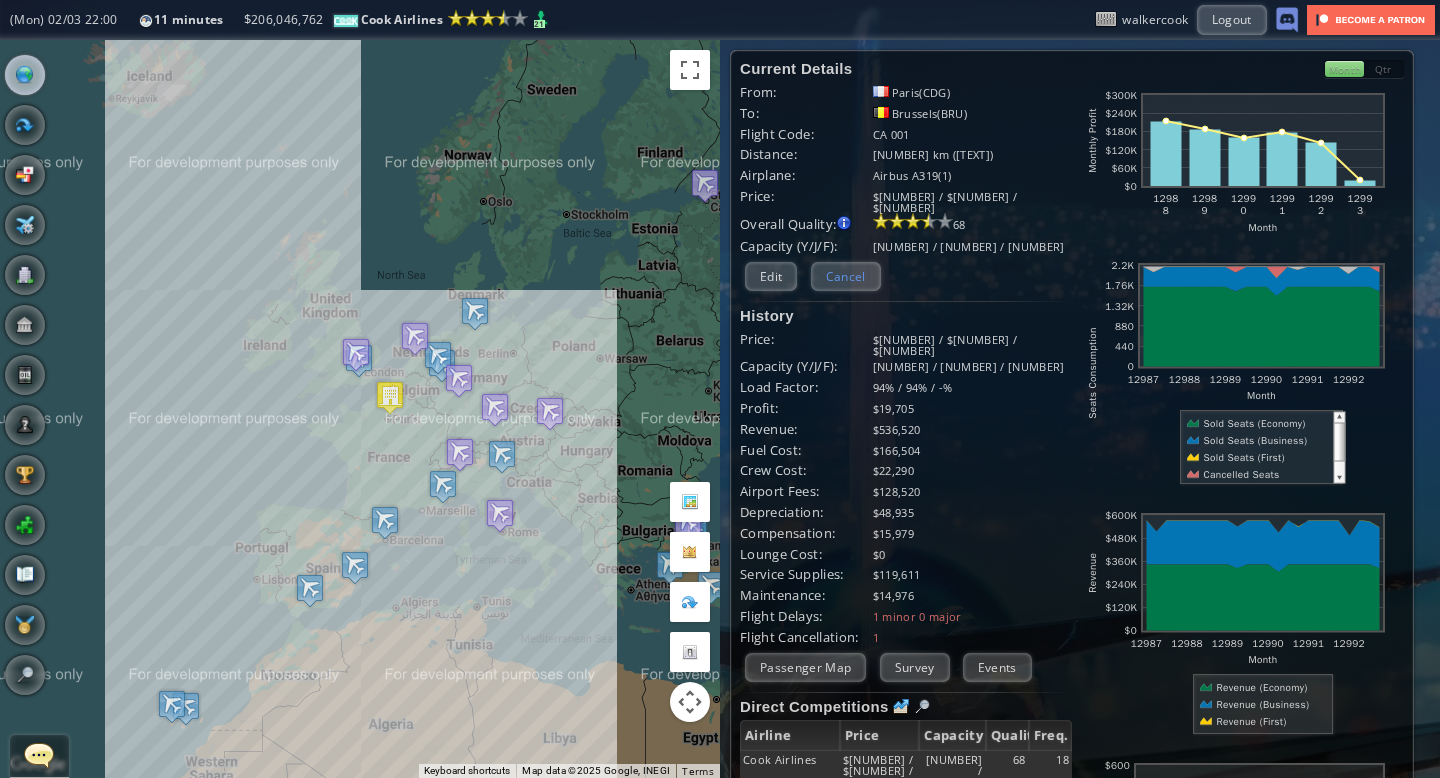 click on "Cancel" at bounding box center (846, 276) 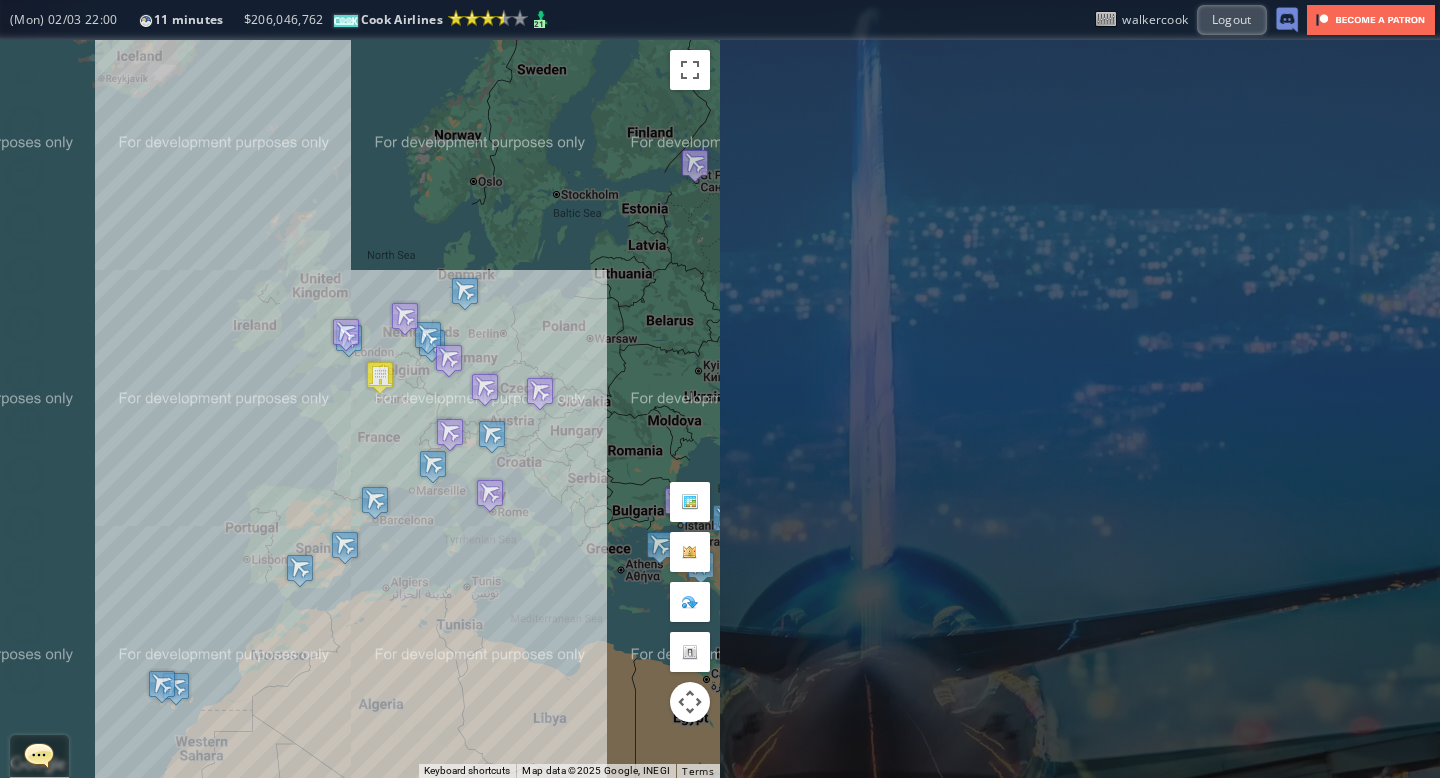 drag, startPoint x: 431, startPoint y: 249, endPoint x: 421, endPoint y: 227, distance: 24.166092 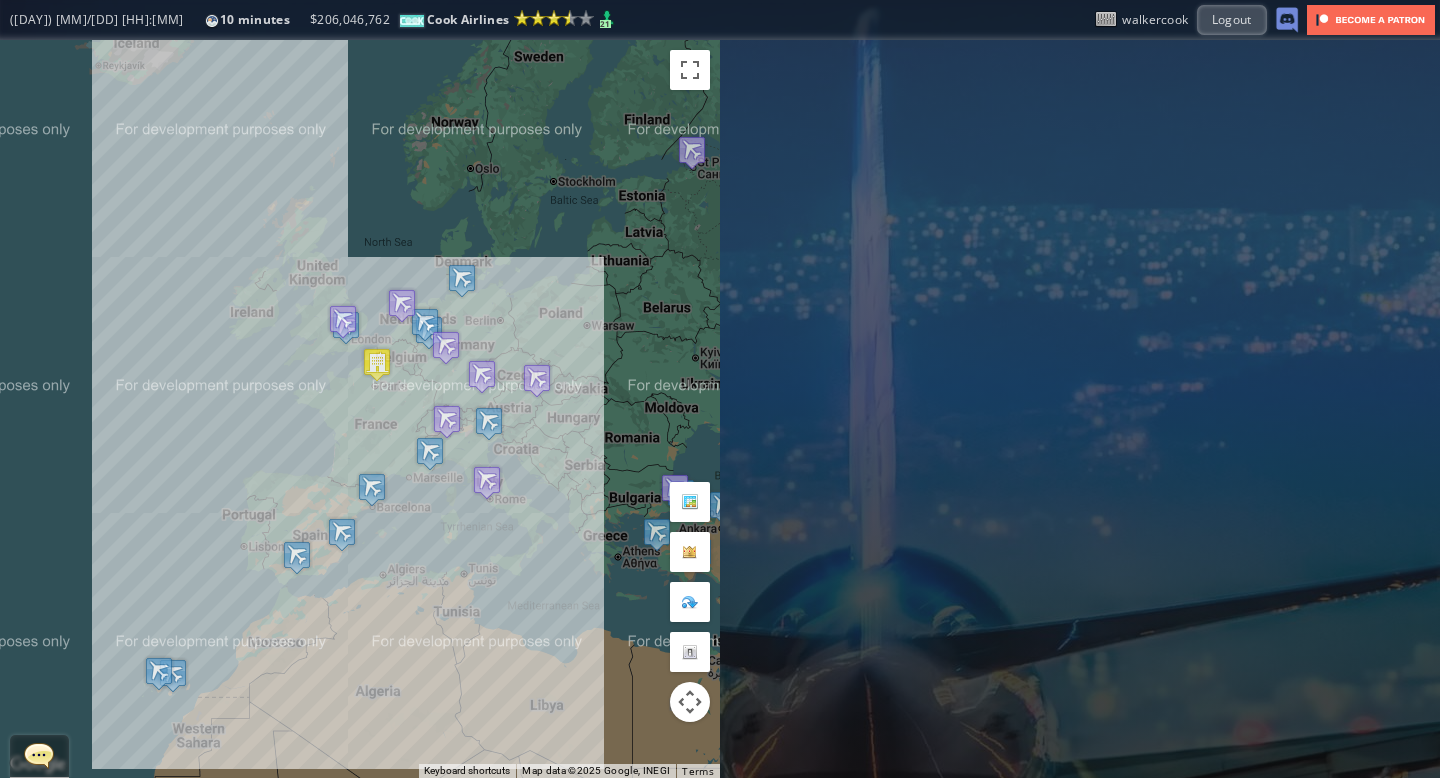 drag, startPoint x: 391, startPoint y: 246, endPoint x: 388, endPoint y: 230, distance: 16.27882 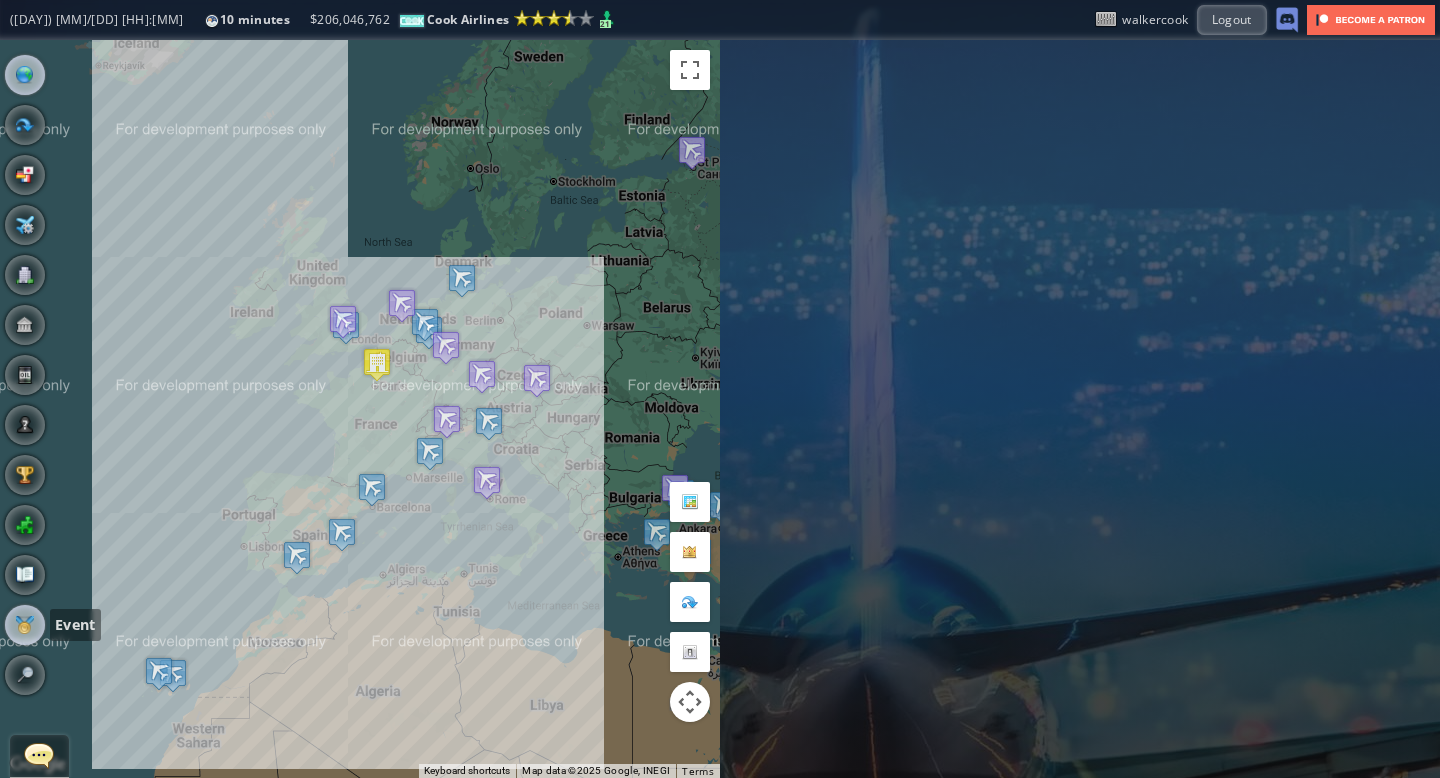click at bounding box center (25, 625) 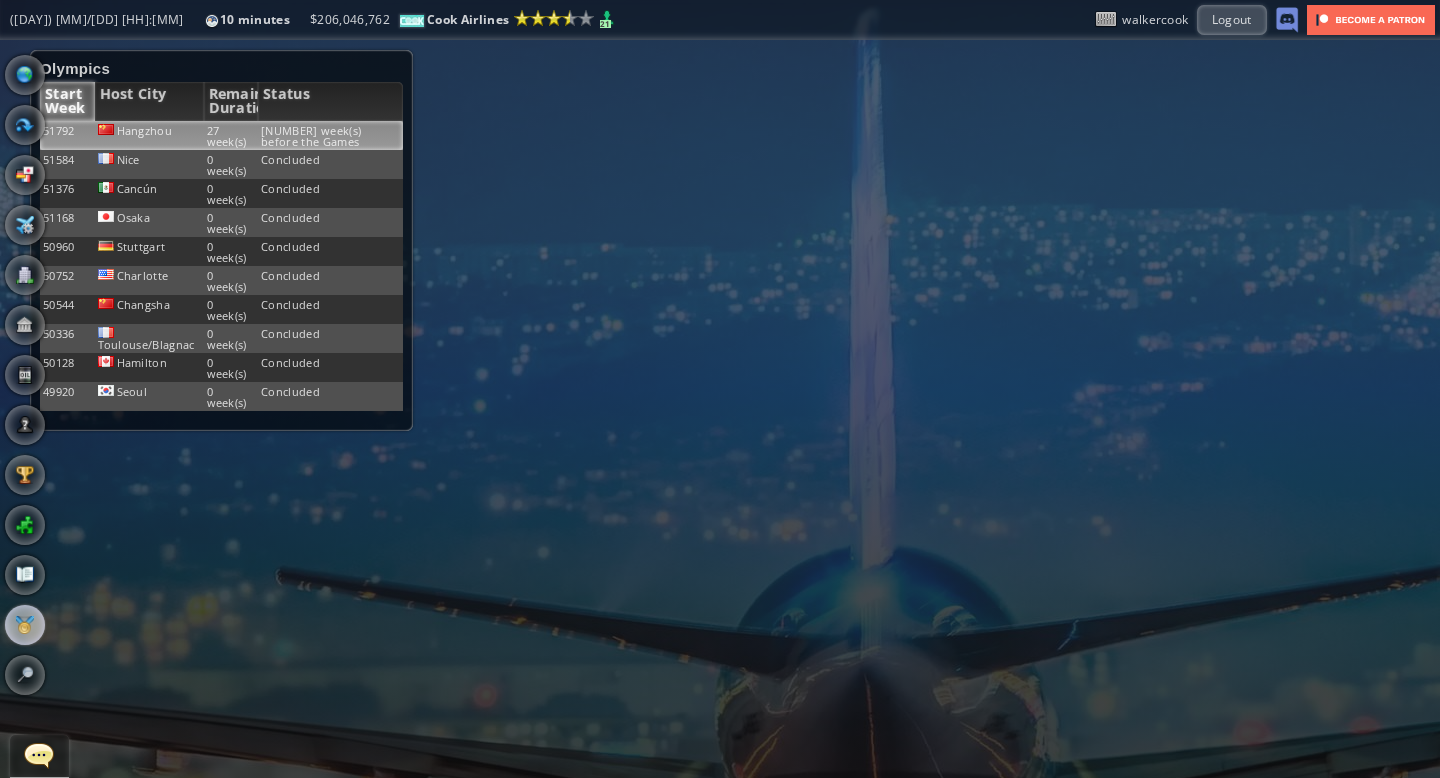 click on "23 week(s) before the Games" at bounding box center [330, 135] 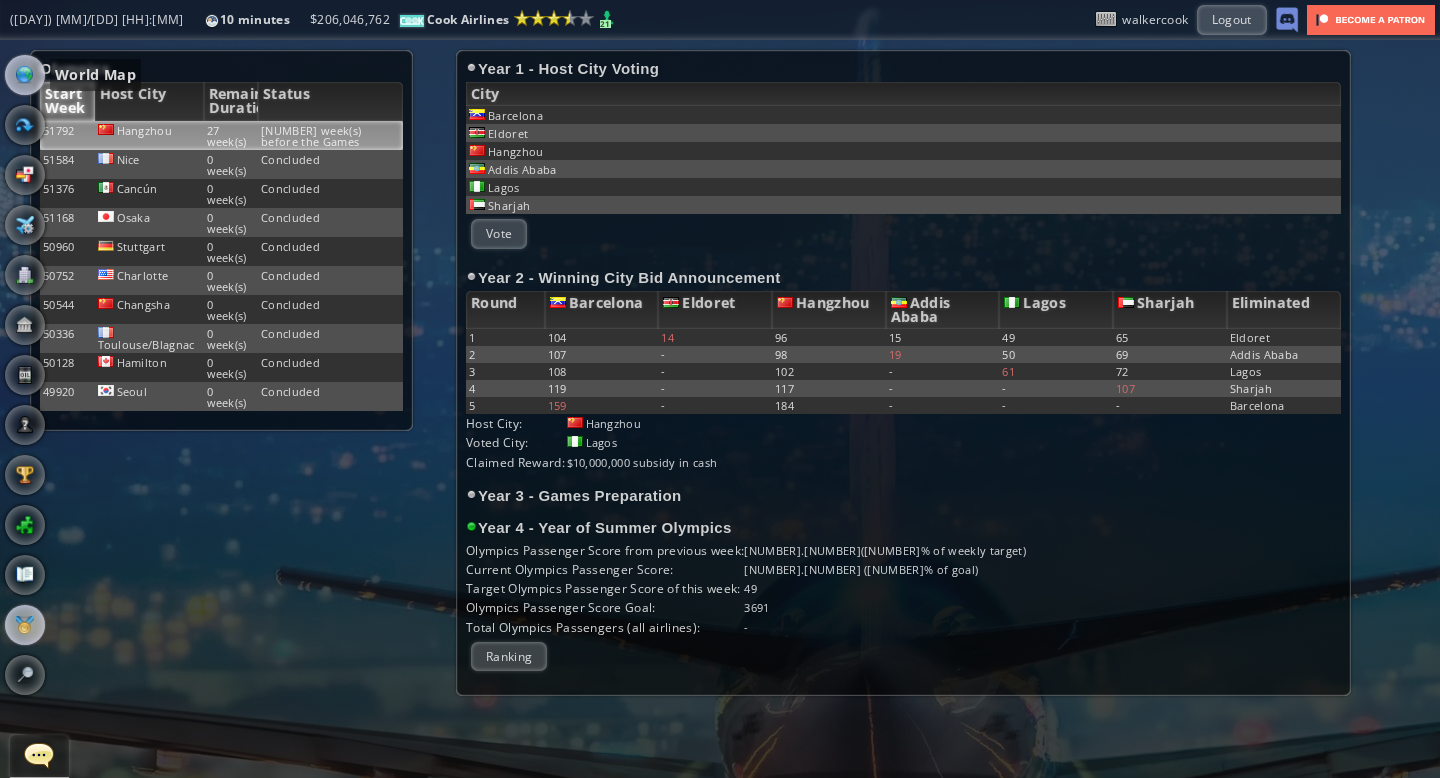 click at bounding box center [25, 75] 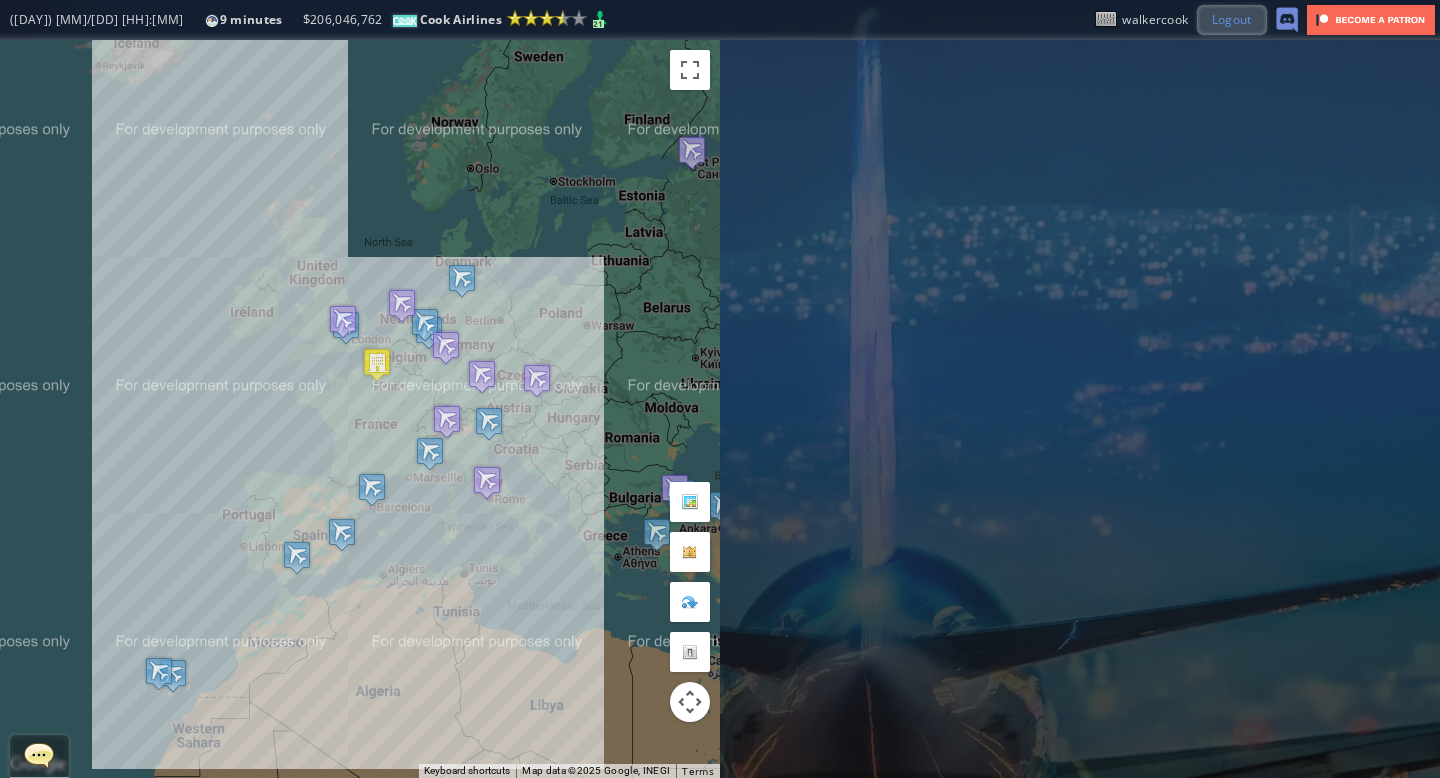 click on "Logout" at bounding box center (1232, 19) 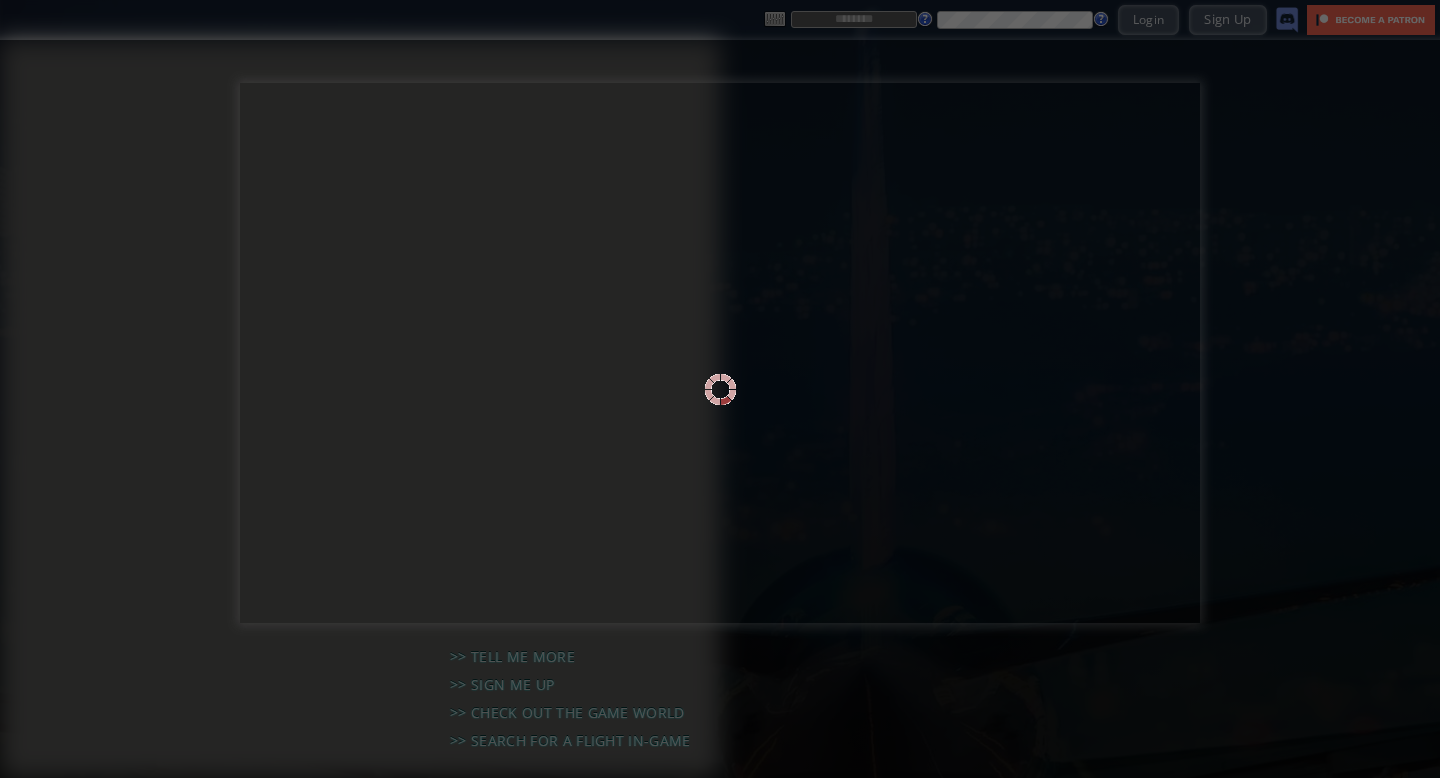 scroll, scrollTop: 0, scrollLeft: 0, axis: both 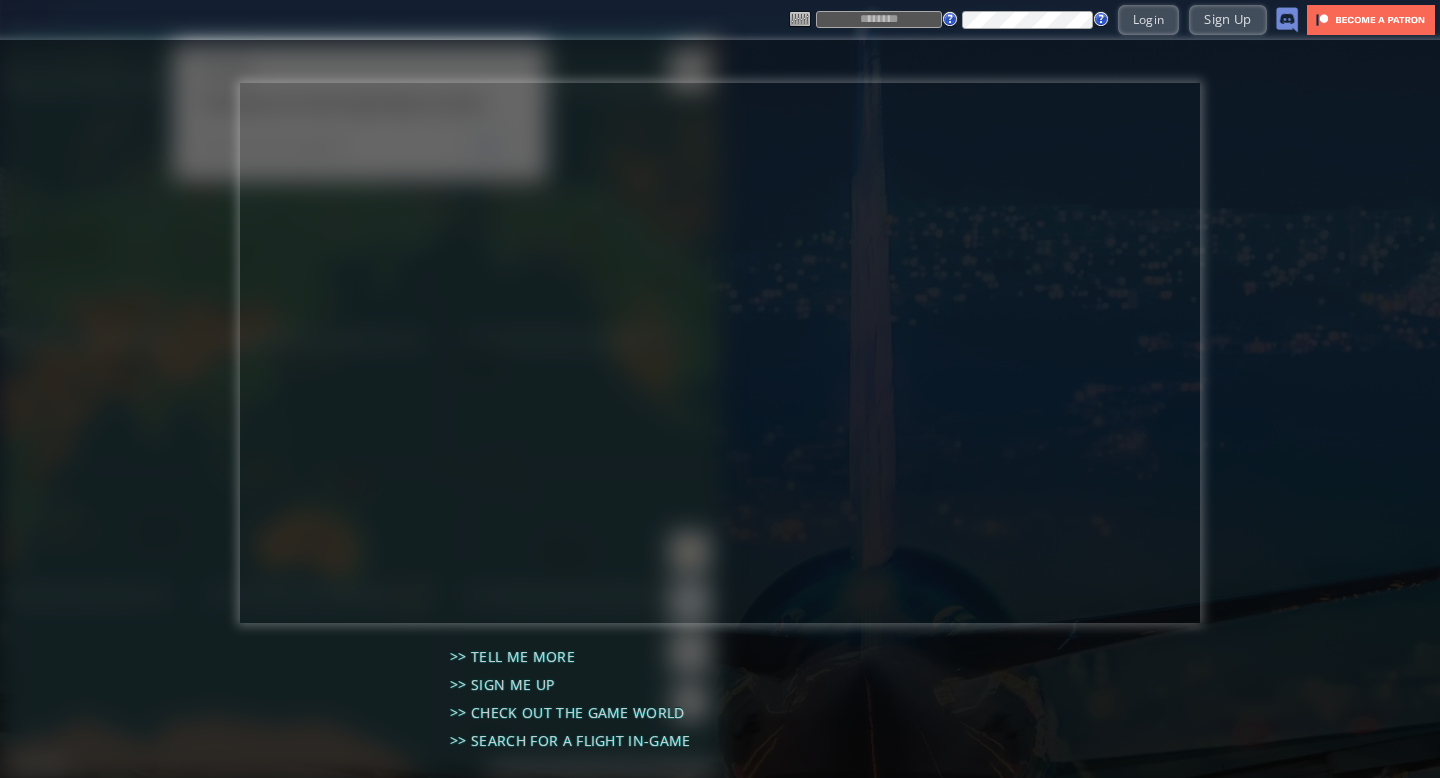 click at bounding box center [879, 19] 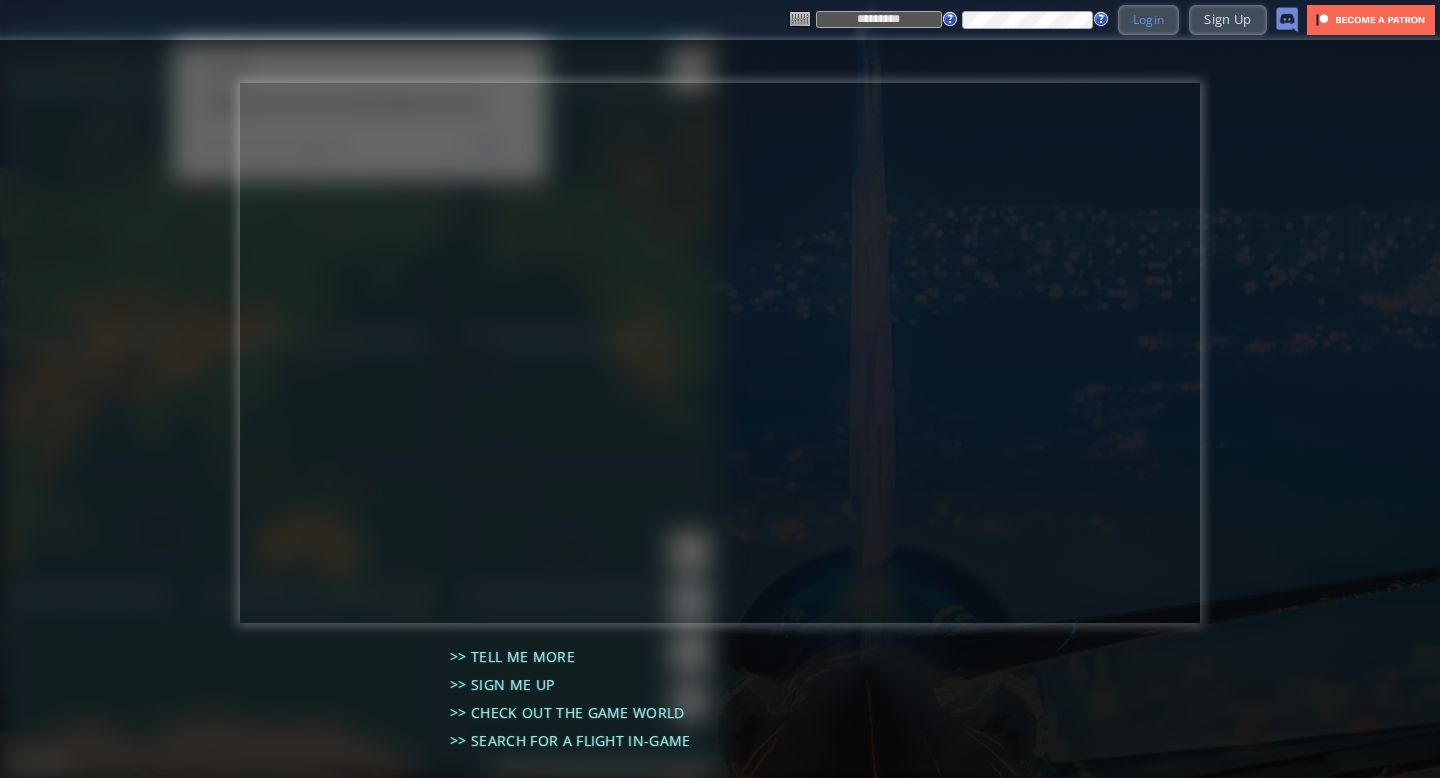 click on "Login" at bounding box center [1149, 19] 